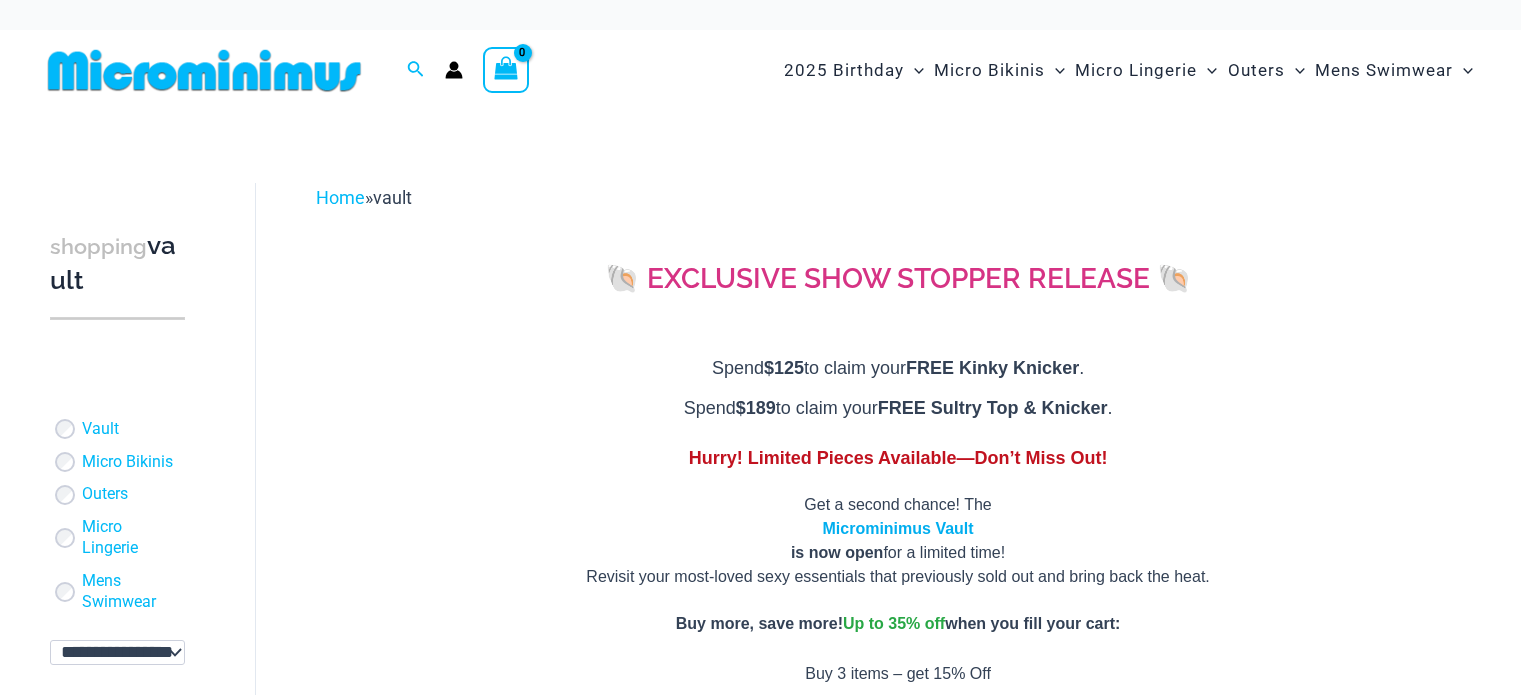 scroll, scrollTop: 0, scrollLeft: 0, axis: both 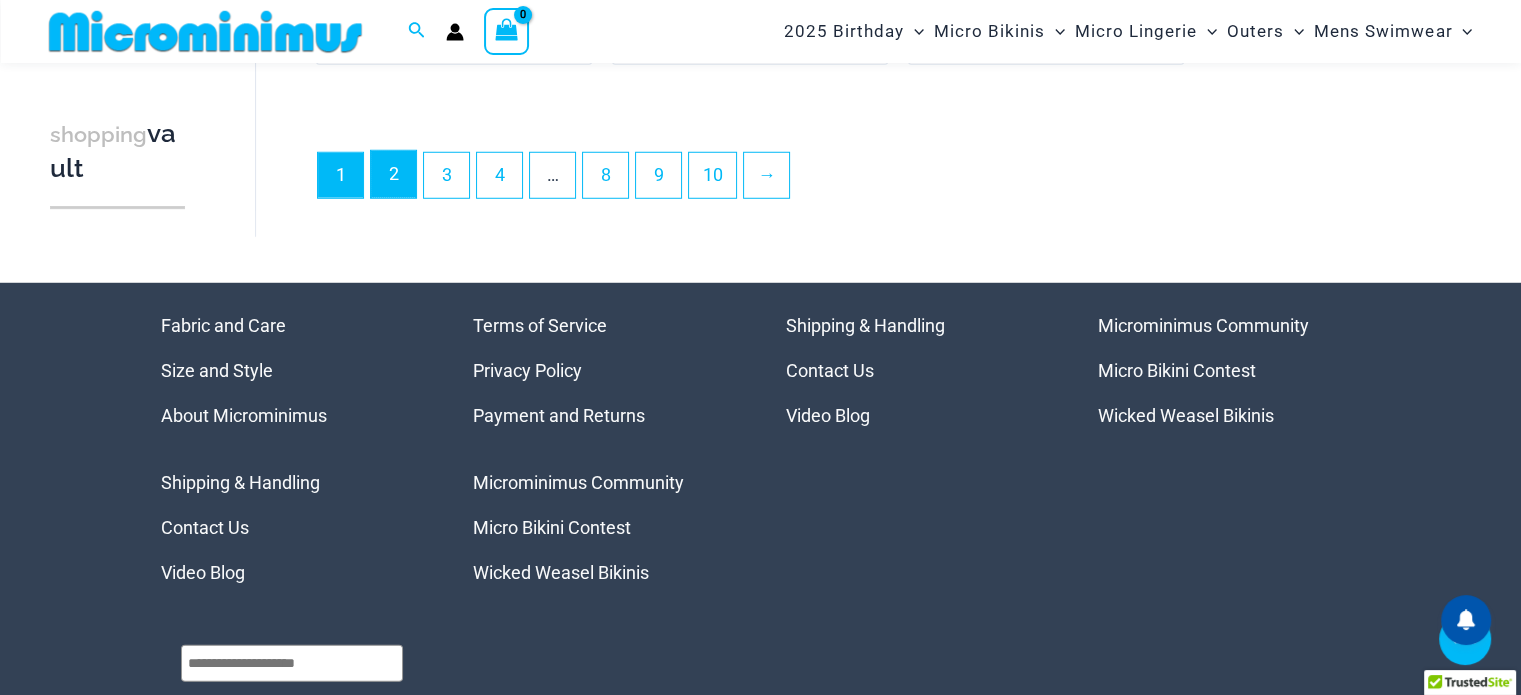 click on "2" at bounding box center [393, 174] 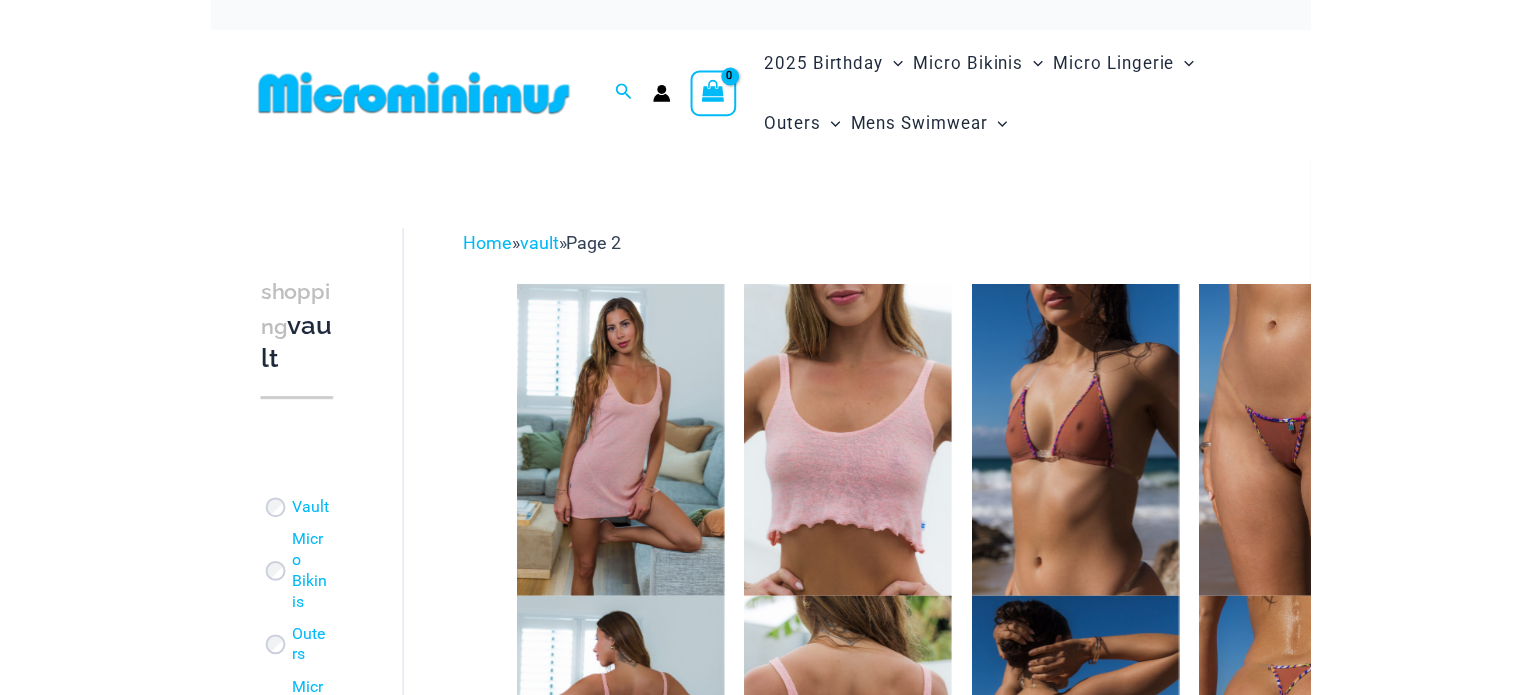 scroll, scrollTop: 0, scrollLeft: 0, axis: both 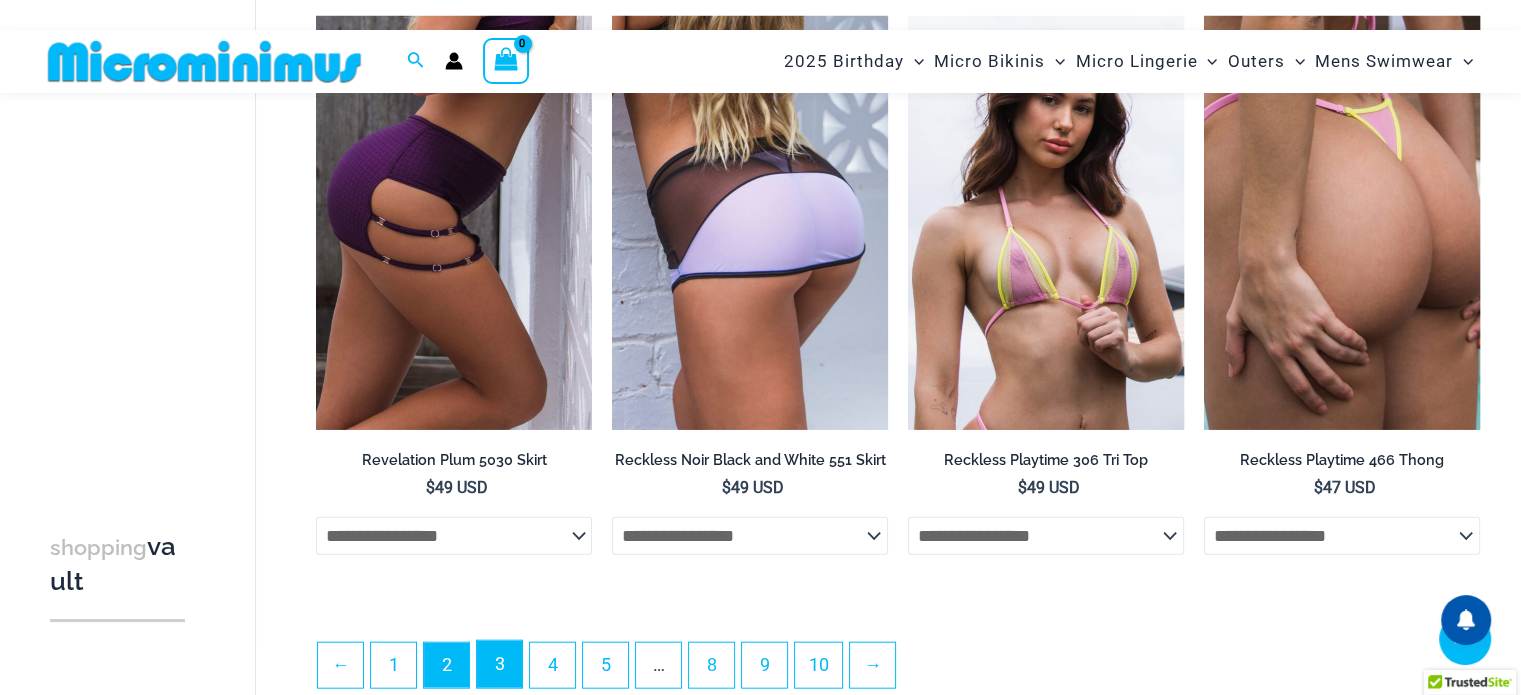 click on "3" at bounding box center [499, 664] 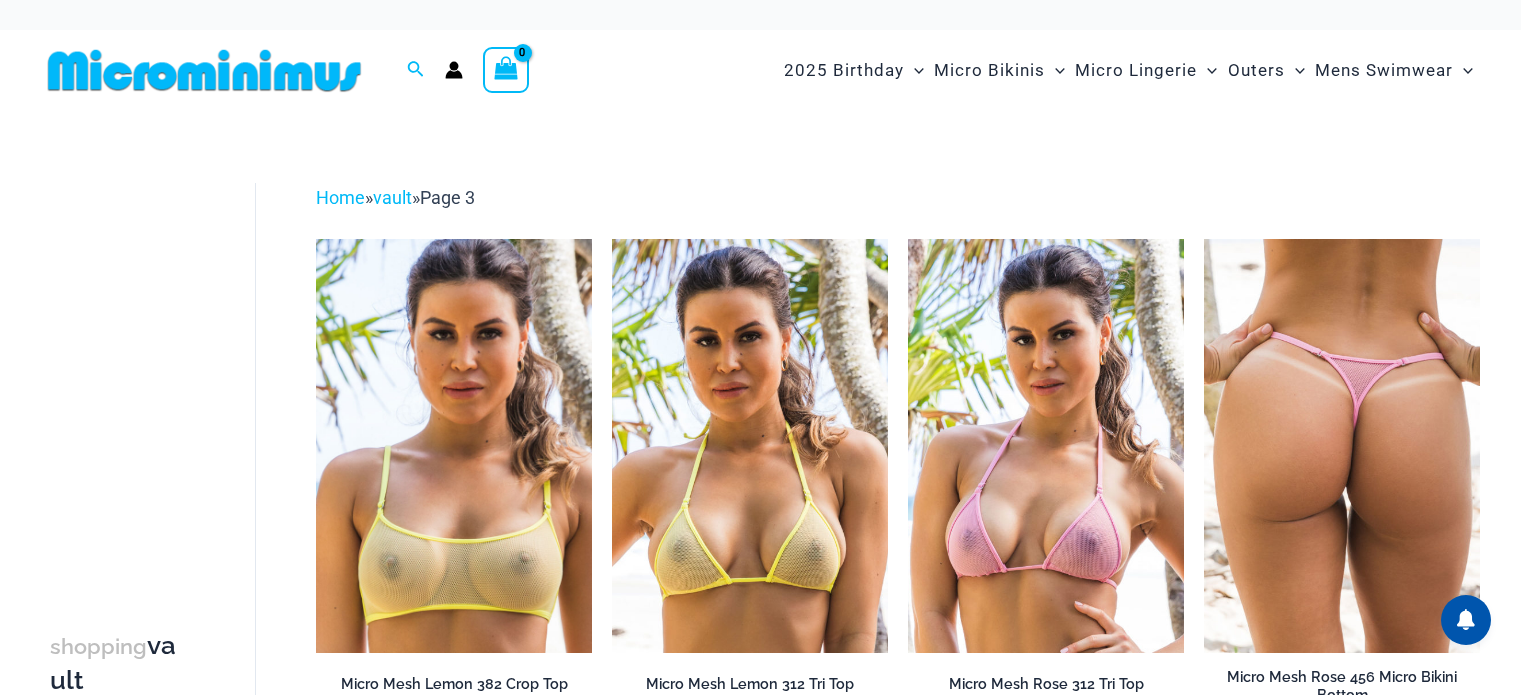 scroll, scrollTop: 0, scrollLeft: 0, axis: both 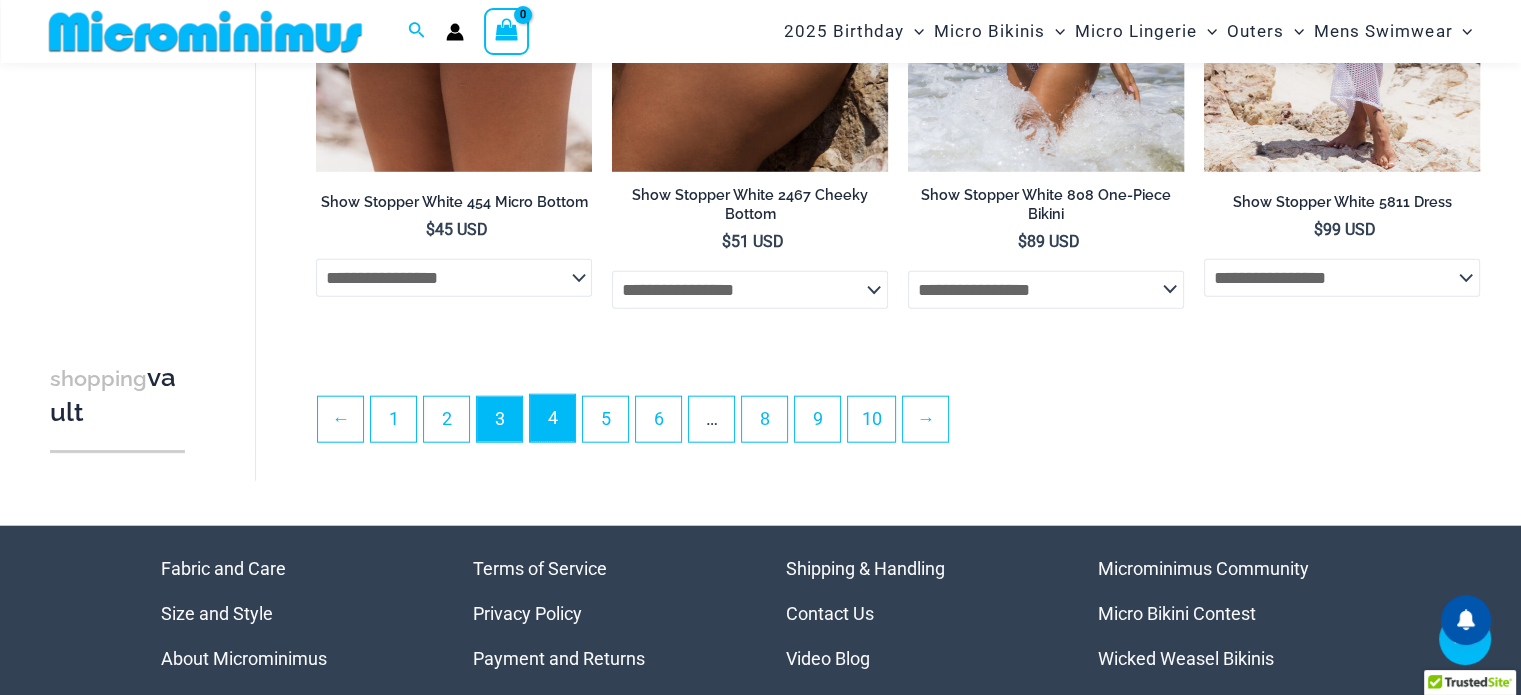 click on "4" at bounding box center [552, 418] 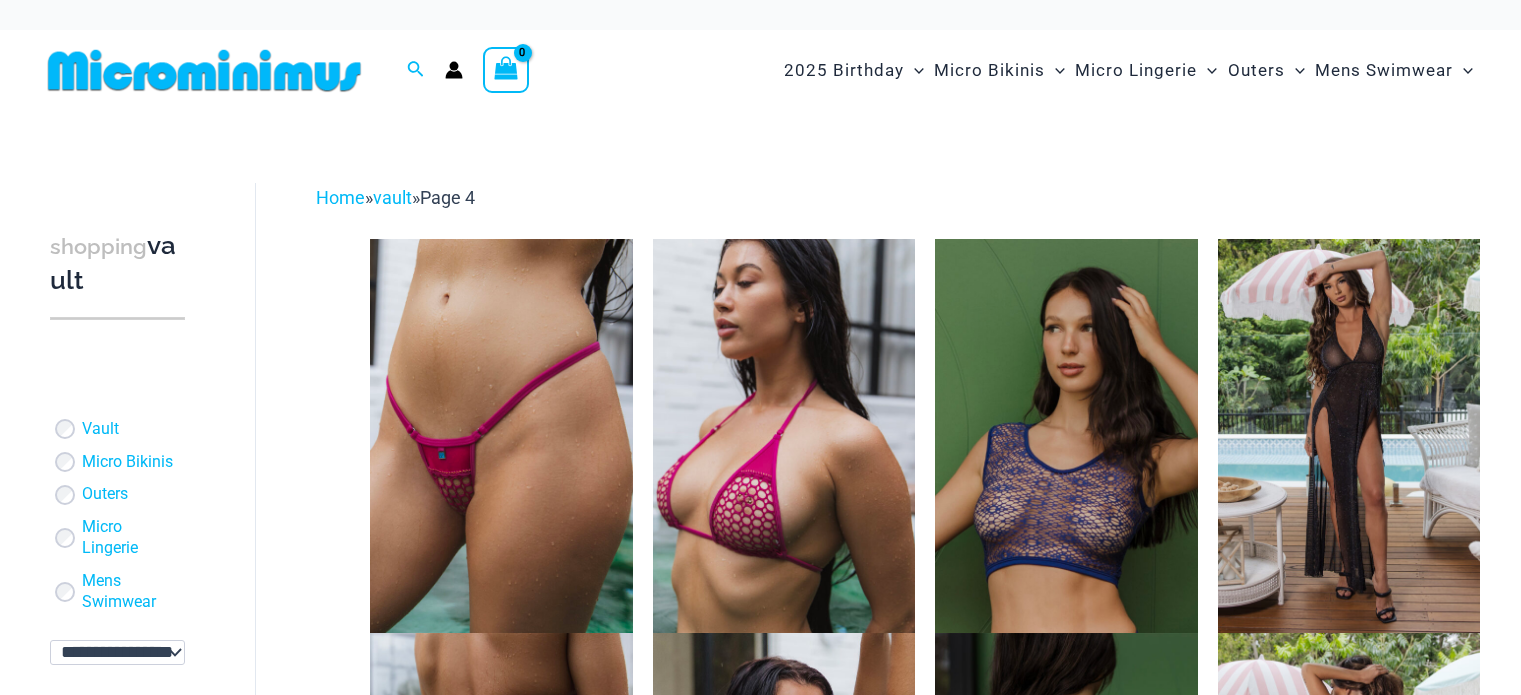 scroll, scrollTop: 0, scrollLeft: 0, axis: both 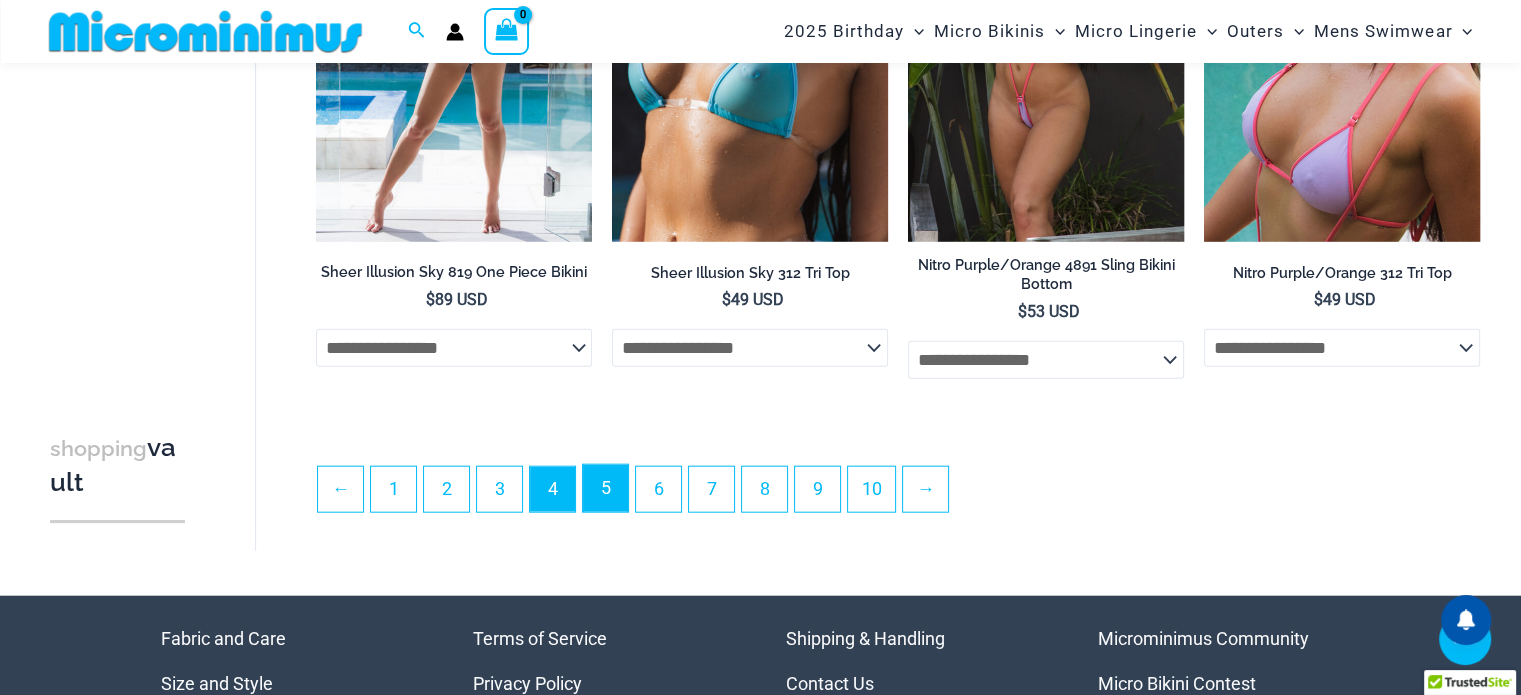 click on "5" at bounding box center [605, 488] 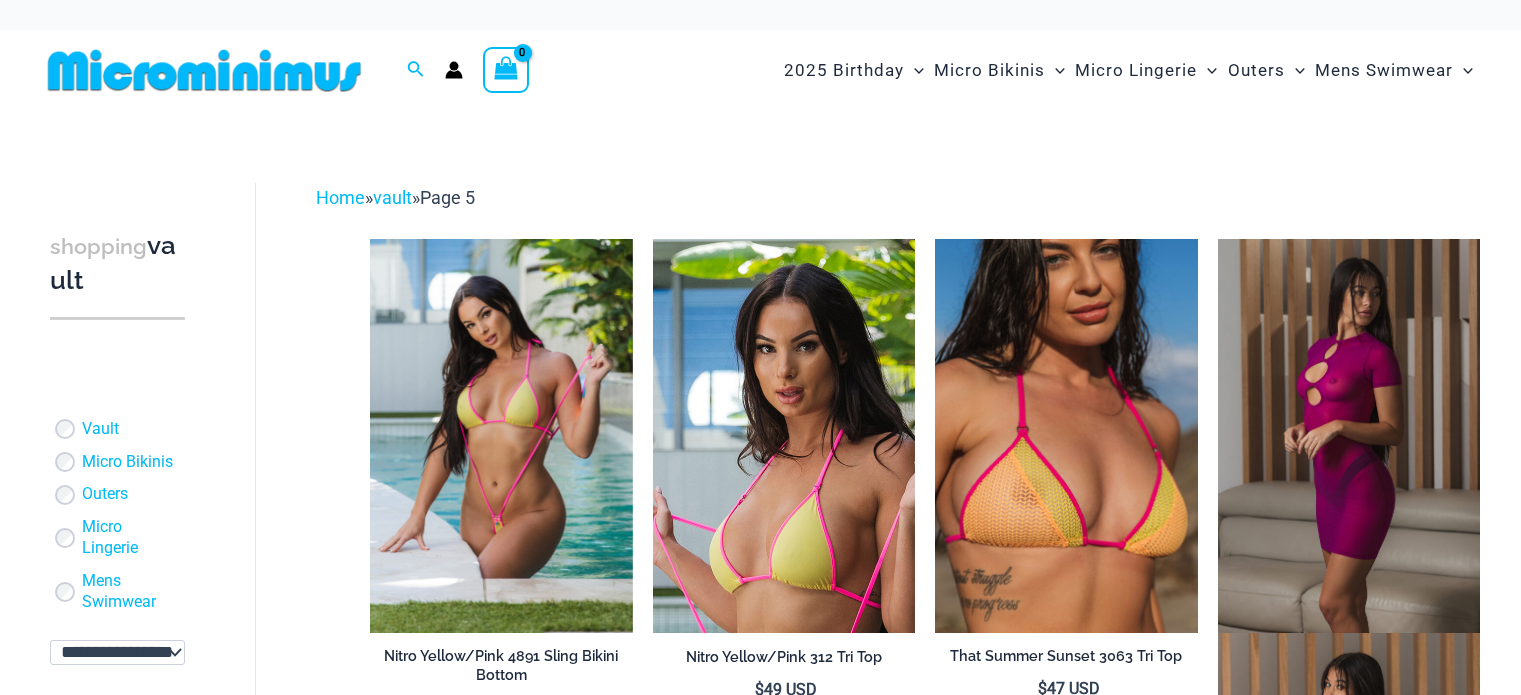 scroll, scrollTop: 0, scrollLeft: 0, axis: both 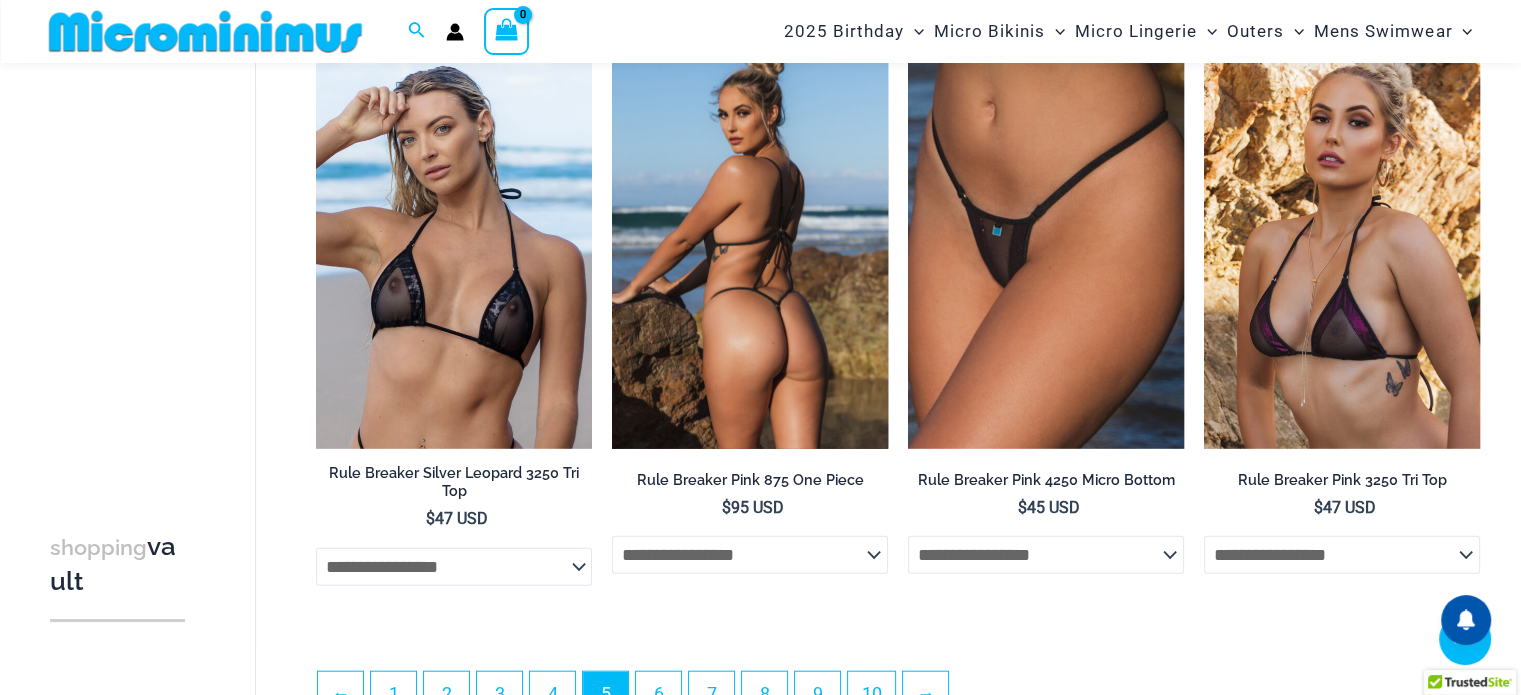 click at bounding box center [750, 242] 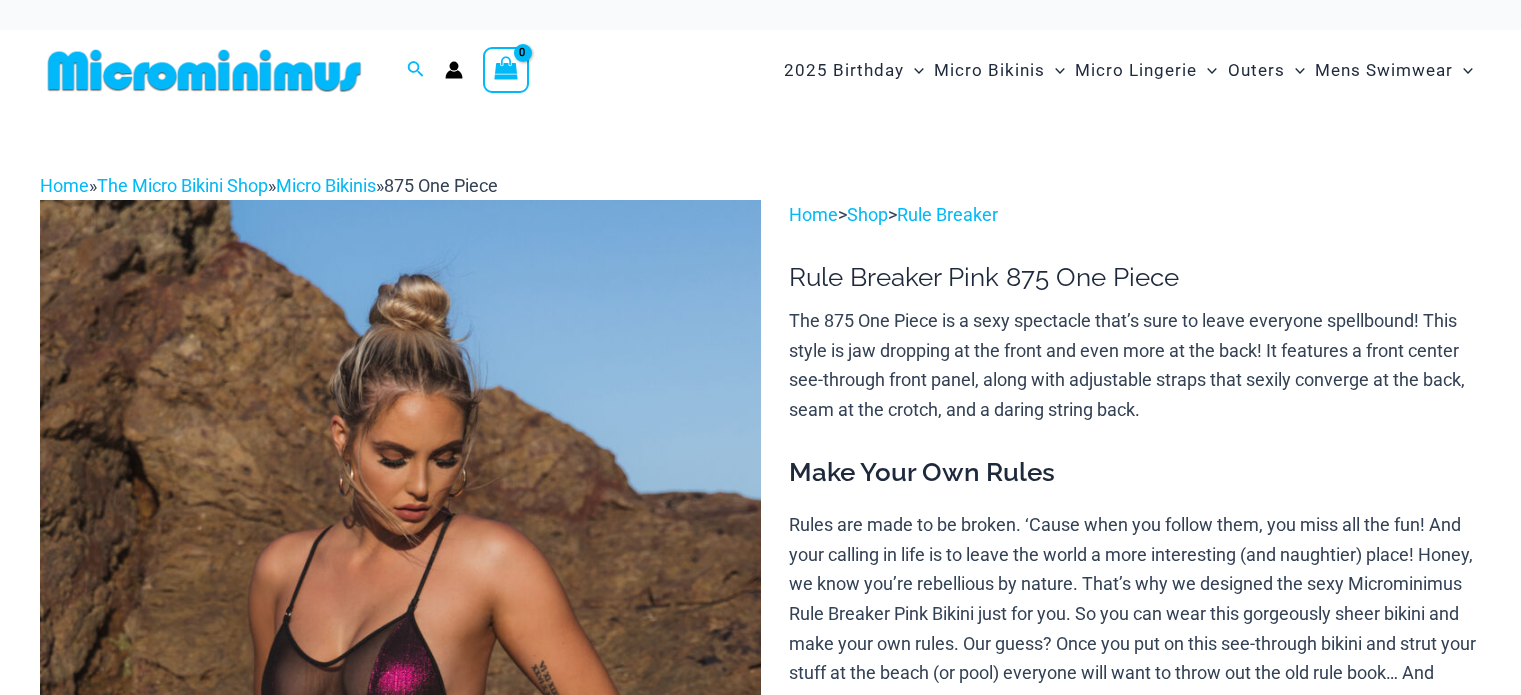 scroll, scrollTop: 0, scrollLeft: 0, axis: both 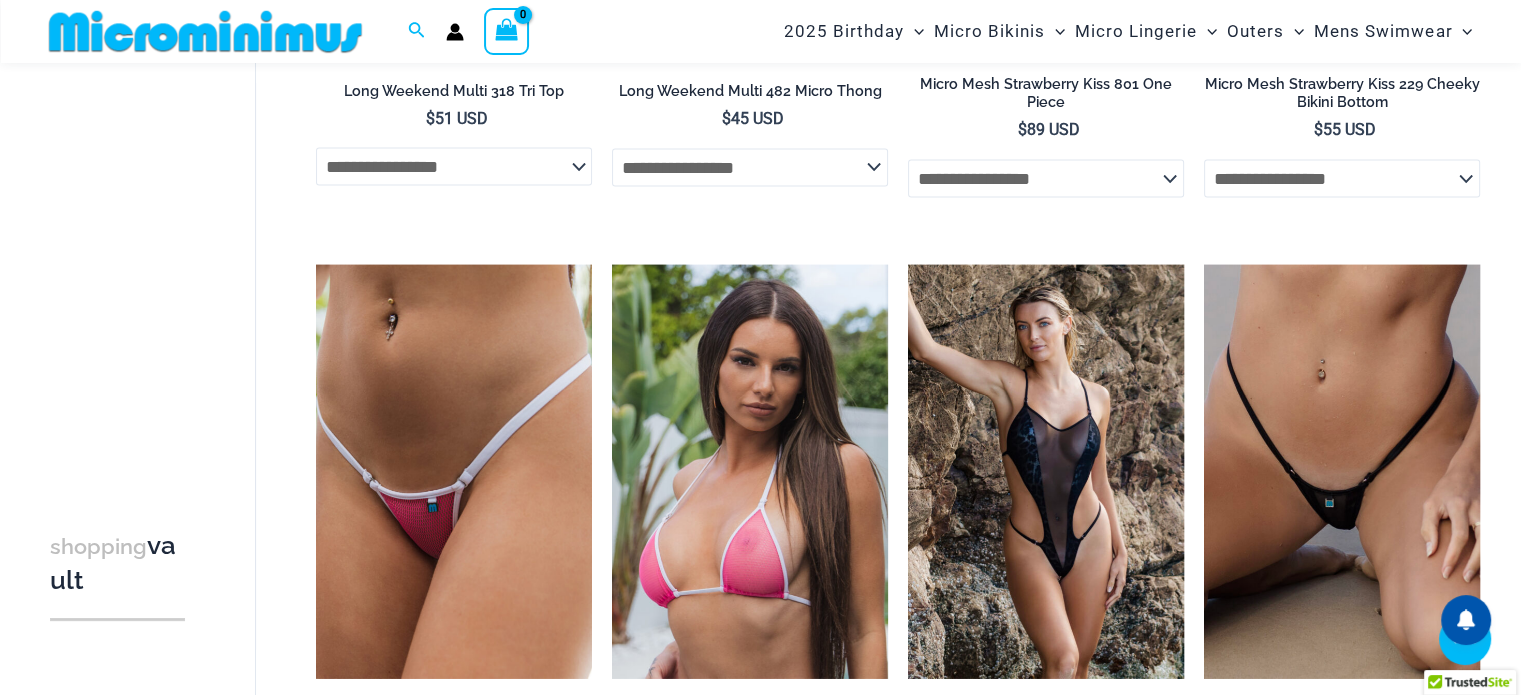 click on "6" at bounding box center (658, 1541) 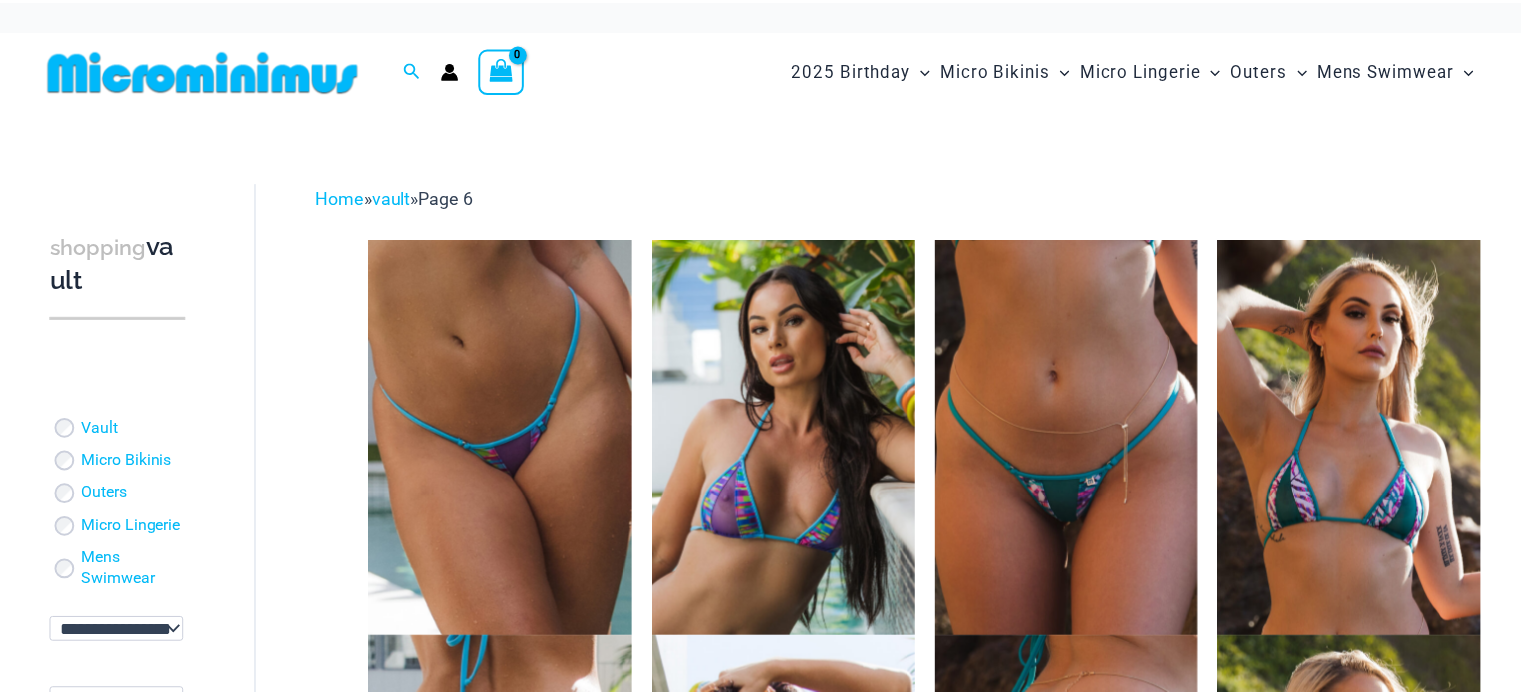 scroll, scrollTop: 0, scrollLeft: 0, axis: both 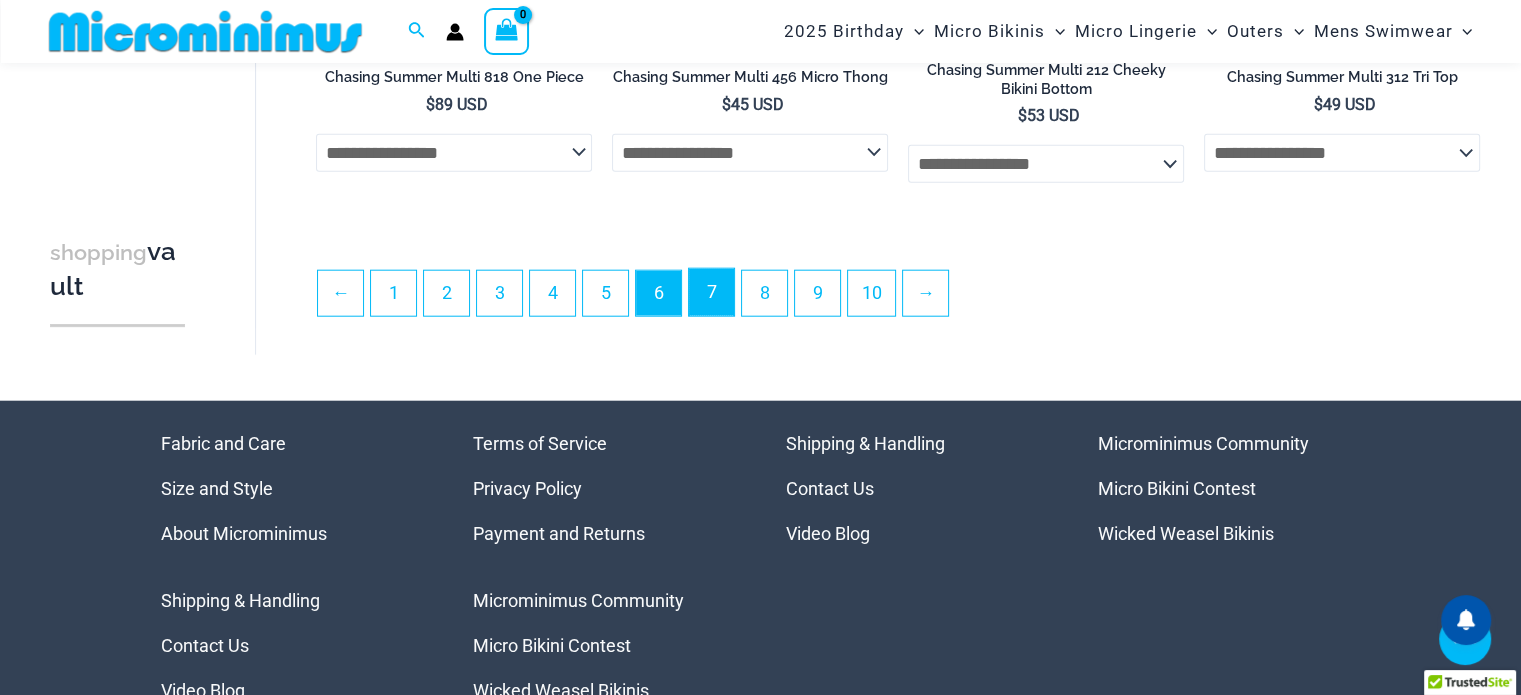 click on "7" at bounding box center (711, 292) 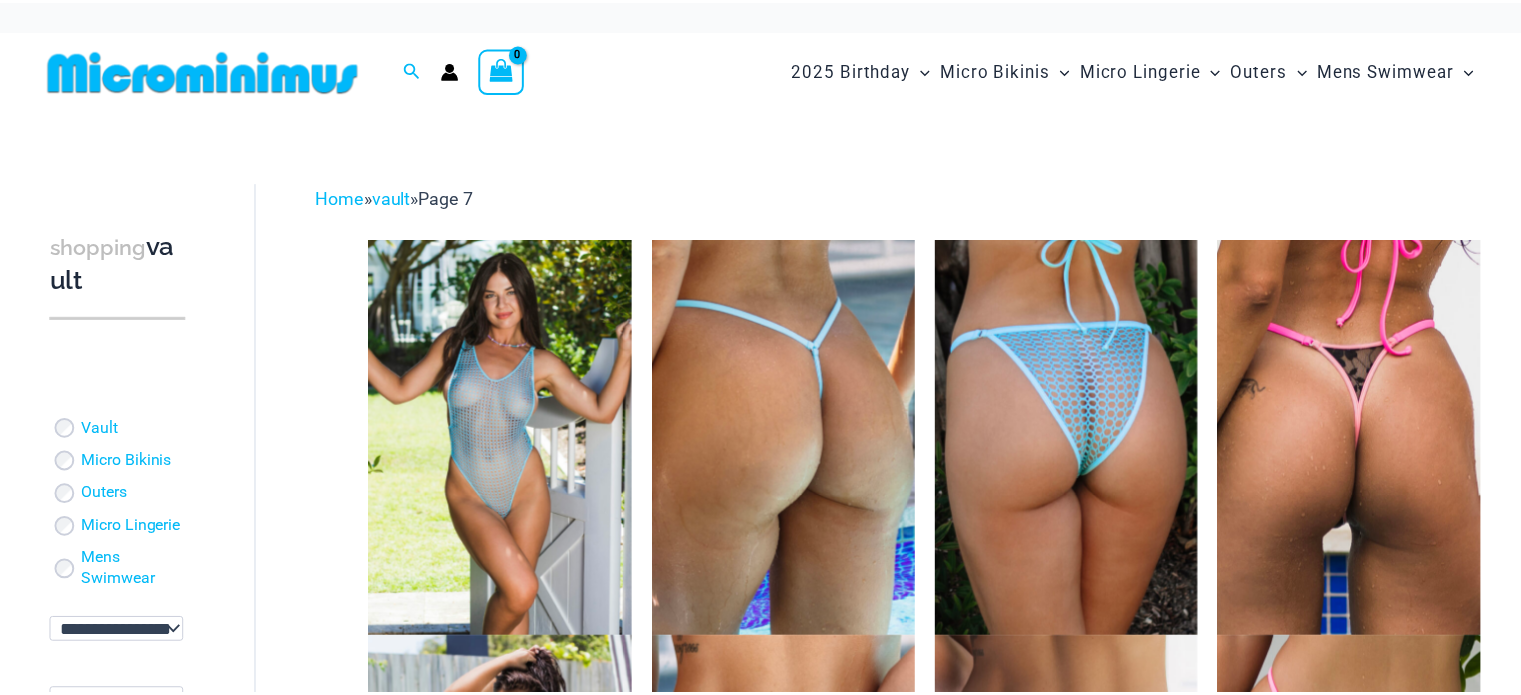 scroll, scrollTop: 0, scrollLeft: 0, axis: both 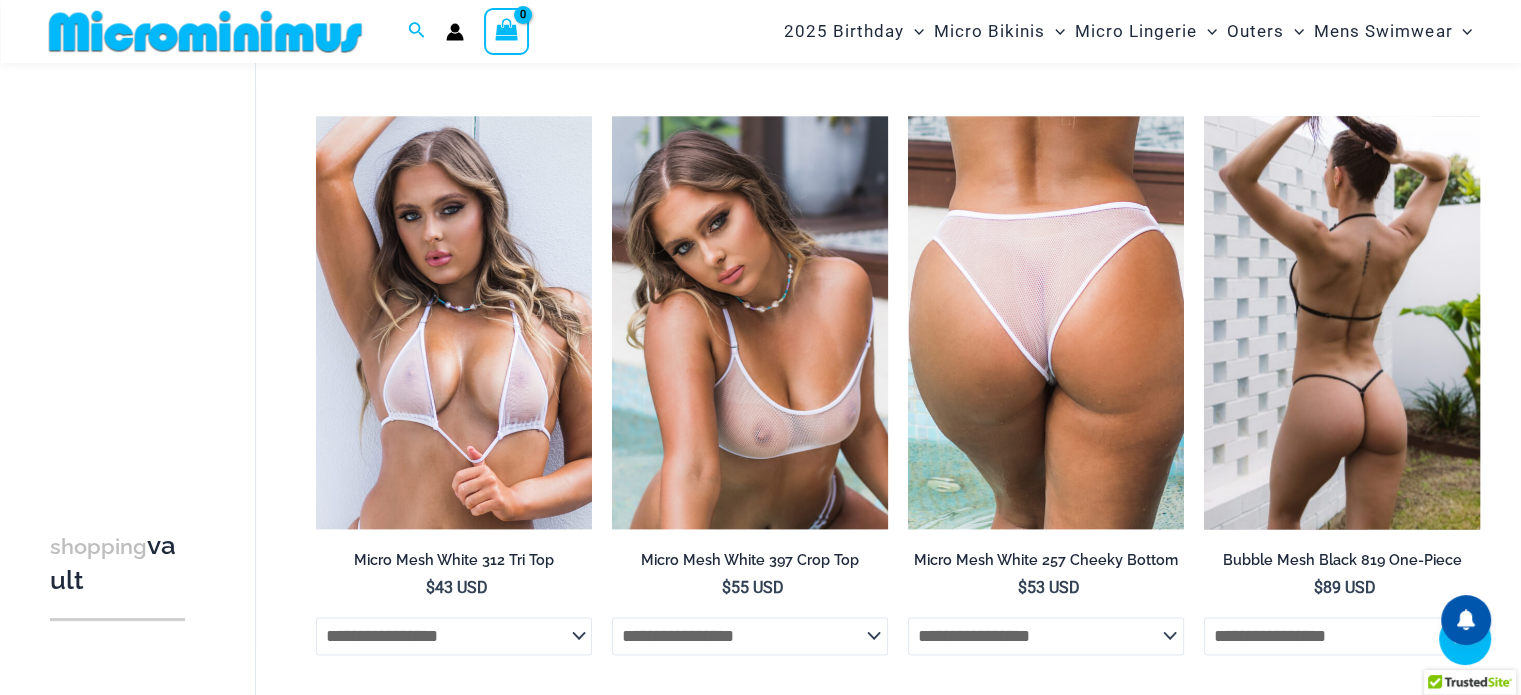 drag, startPoint x: 1531, startPoint y: 54, endPoint x: 1466, endPoint y: 348, distance: 301.09964 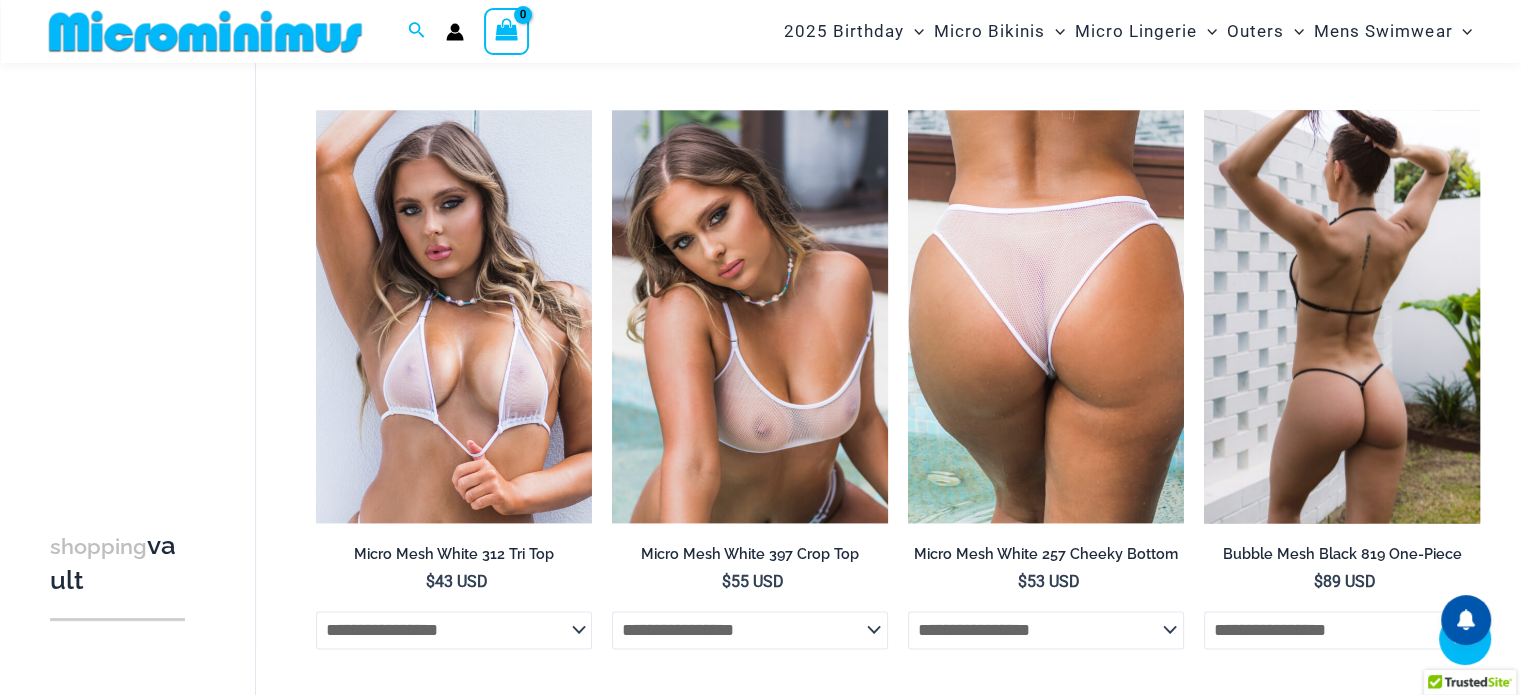 scroll, scrollTop: 2564, scrollLeft: 0, axis: vertical 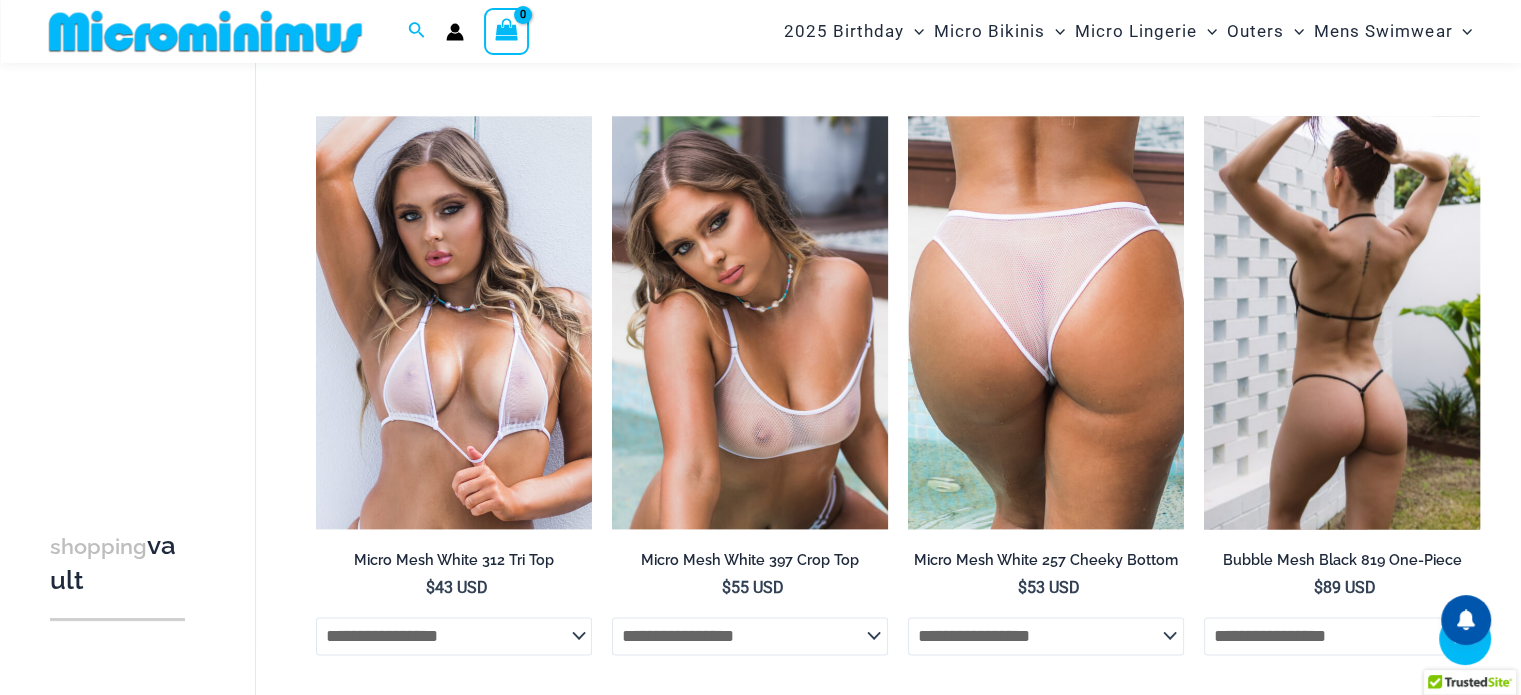 click at bounding box center (1342, 323) 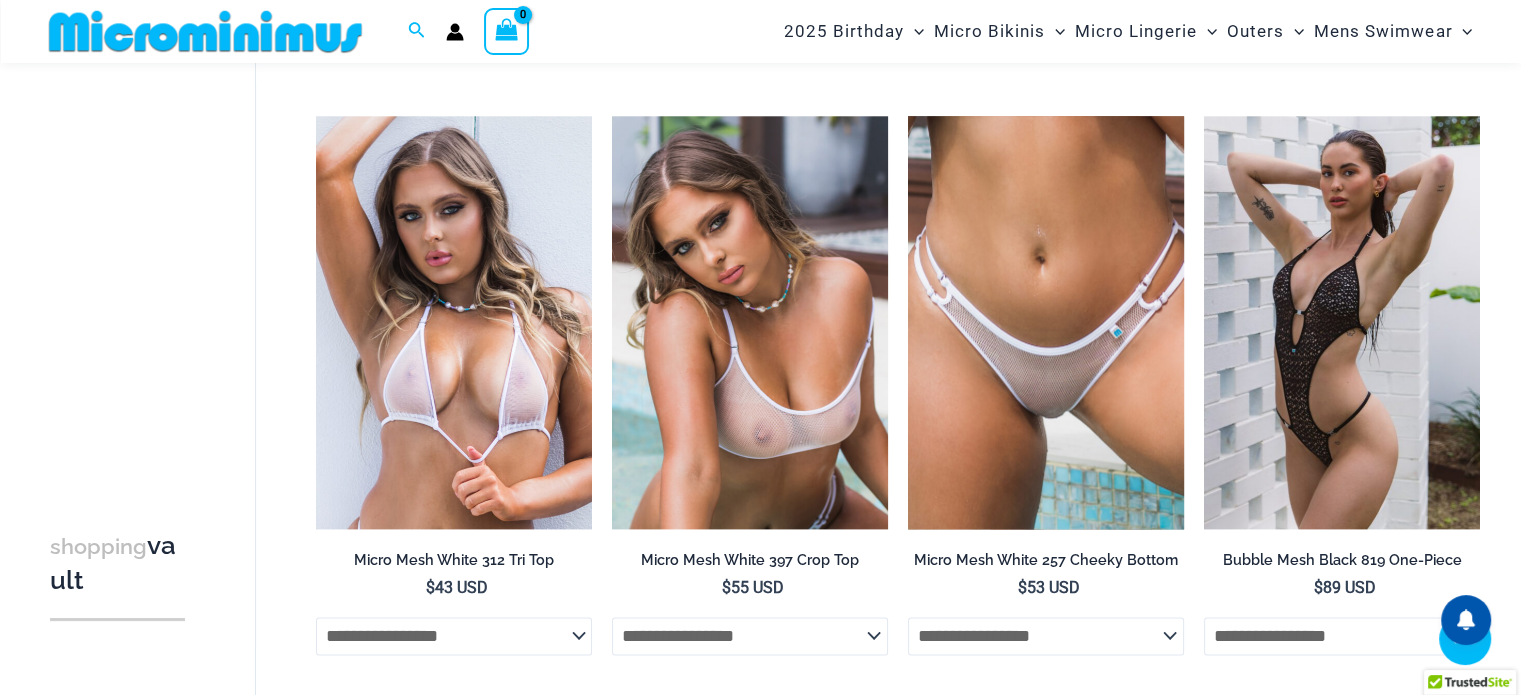 scroll, scrollTop: 2545, scrollLeft: 0, axis: vertical 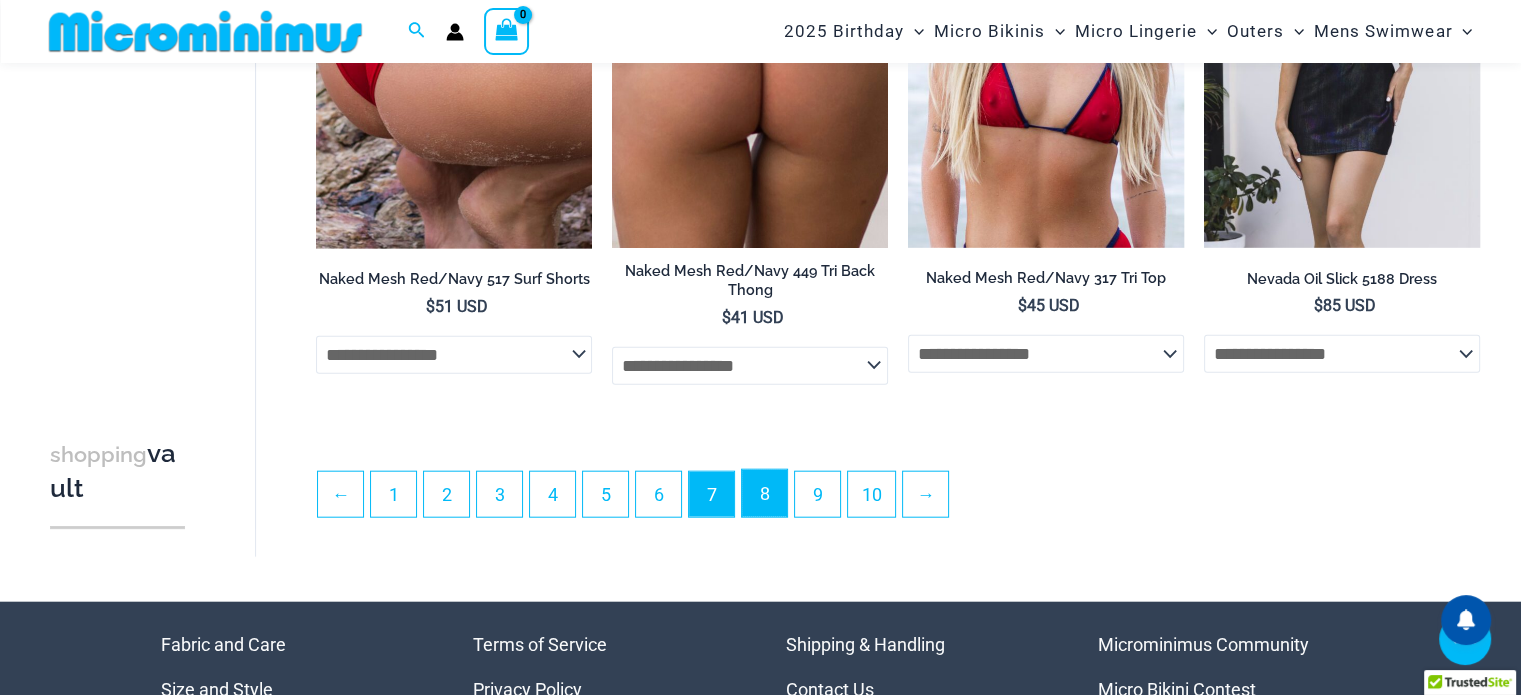 click on "8" at bounding box center [764, 493] 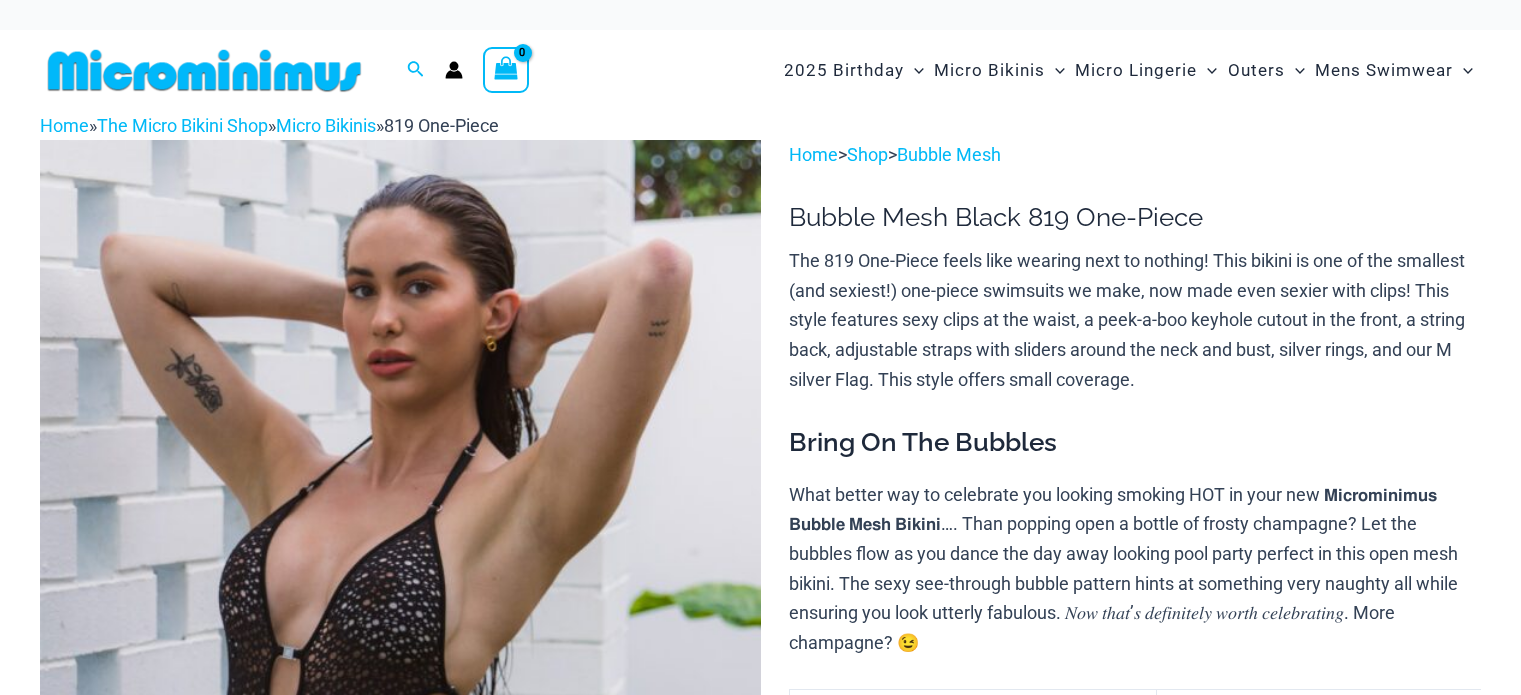 scroll, scrollTop: 0, scrollLeft: 0, axis: both 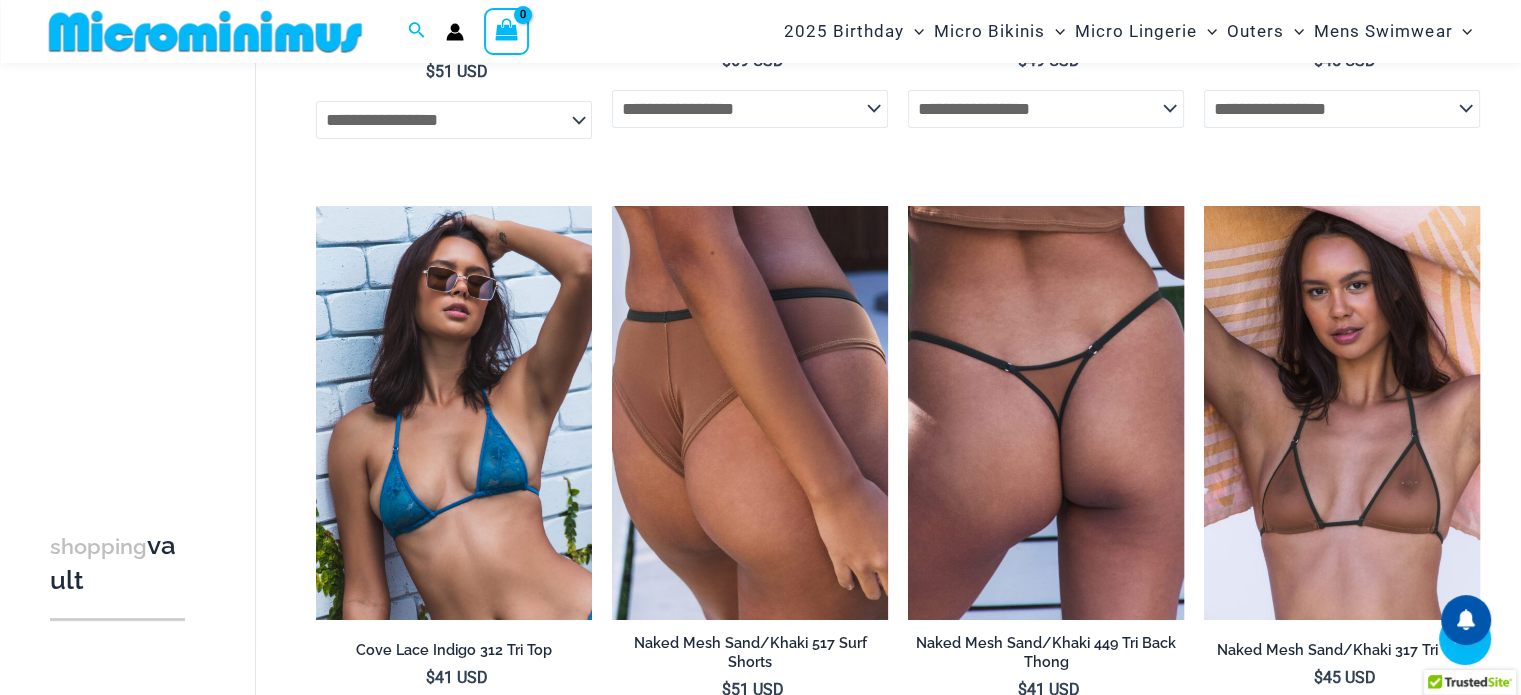 select 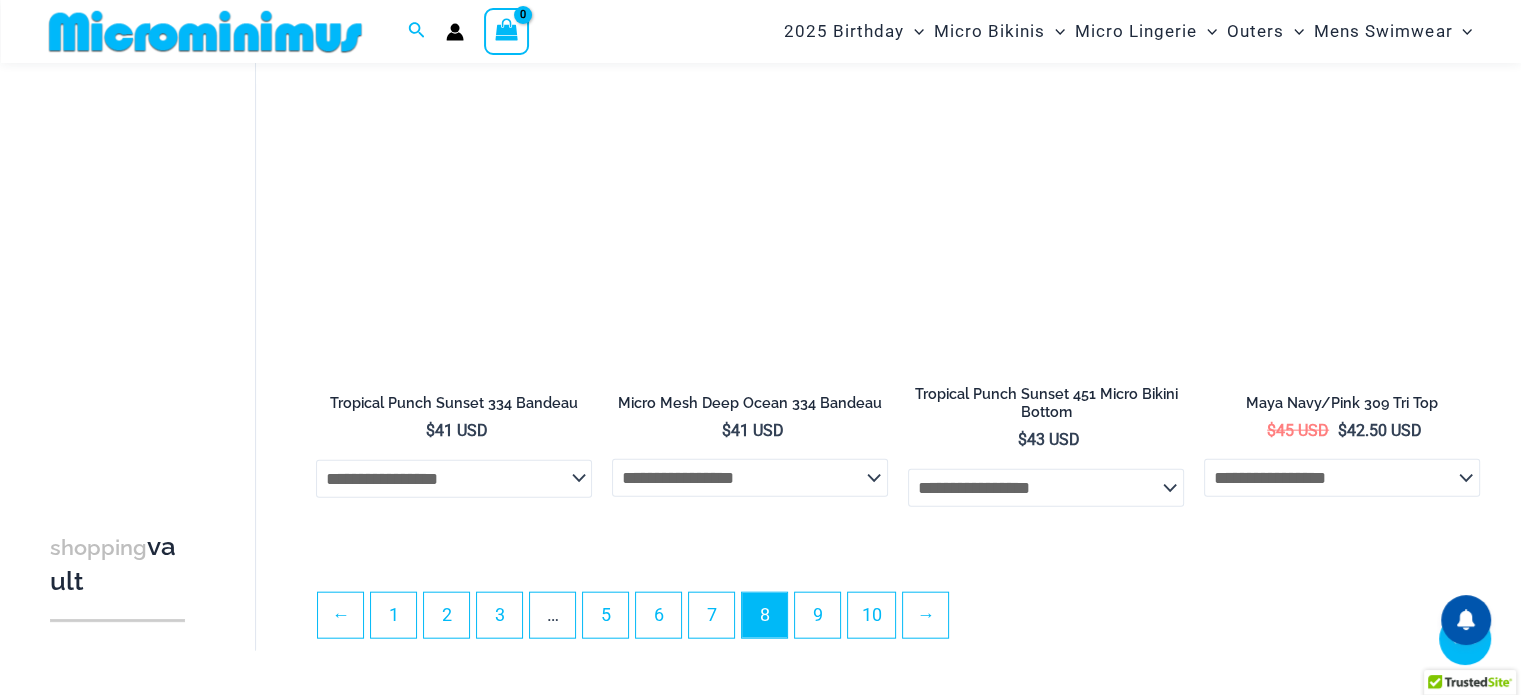 drag, startPoint x: 1525, startPoint y: 51, endPoint x: 1297, endPoint y: 585, distance: 580.6376 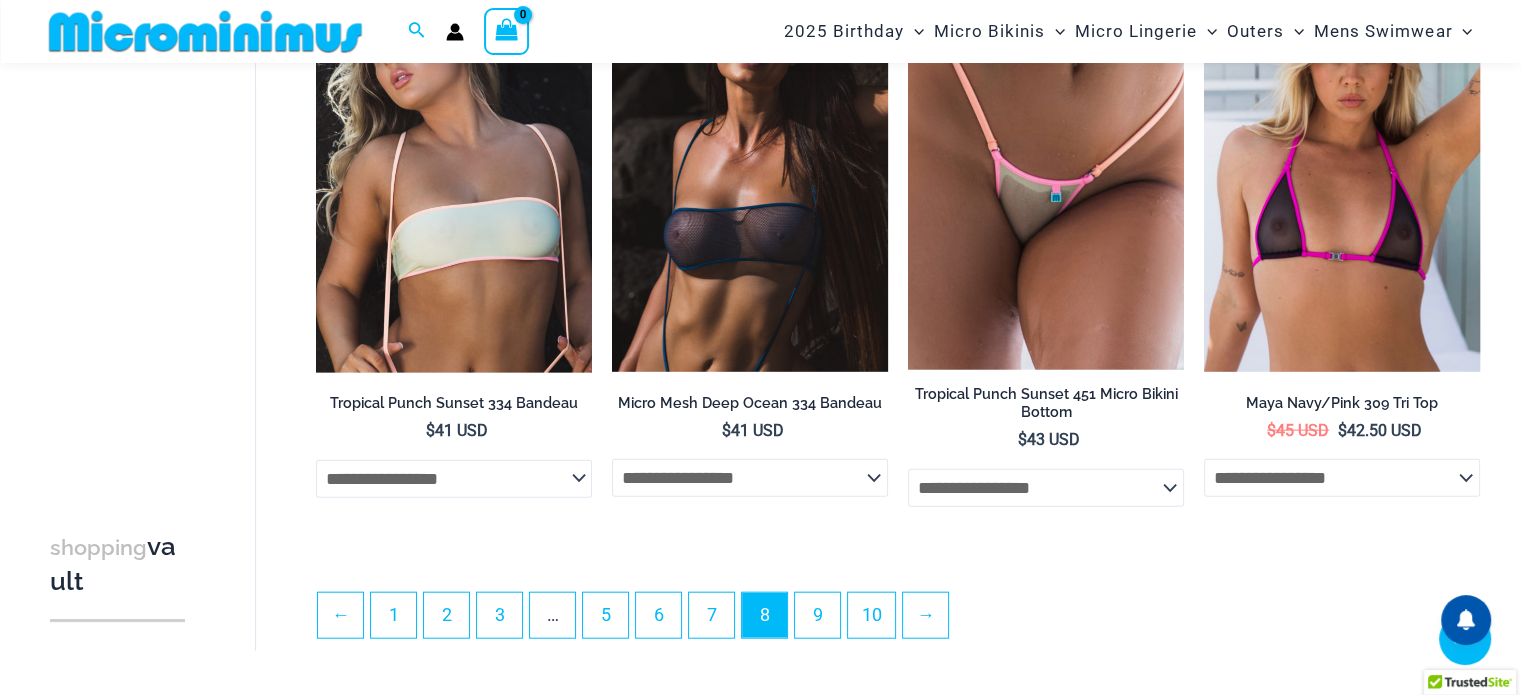 click on "Skip to content
Search for:
Search
Search
No products in the cart.
No products in the cart.
Continue Shopping
2025 Birthday" at bounding box center (760, -1492) 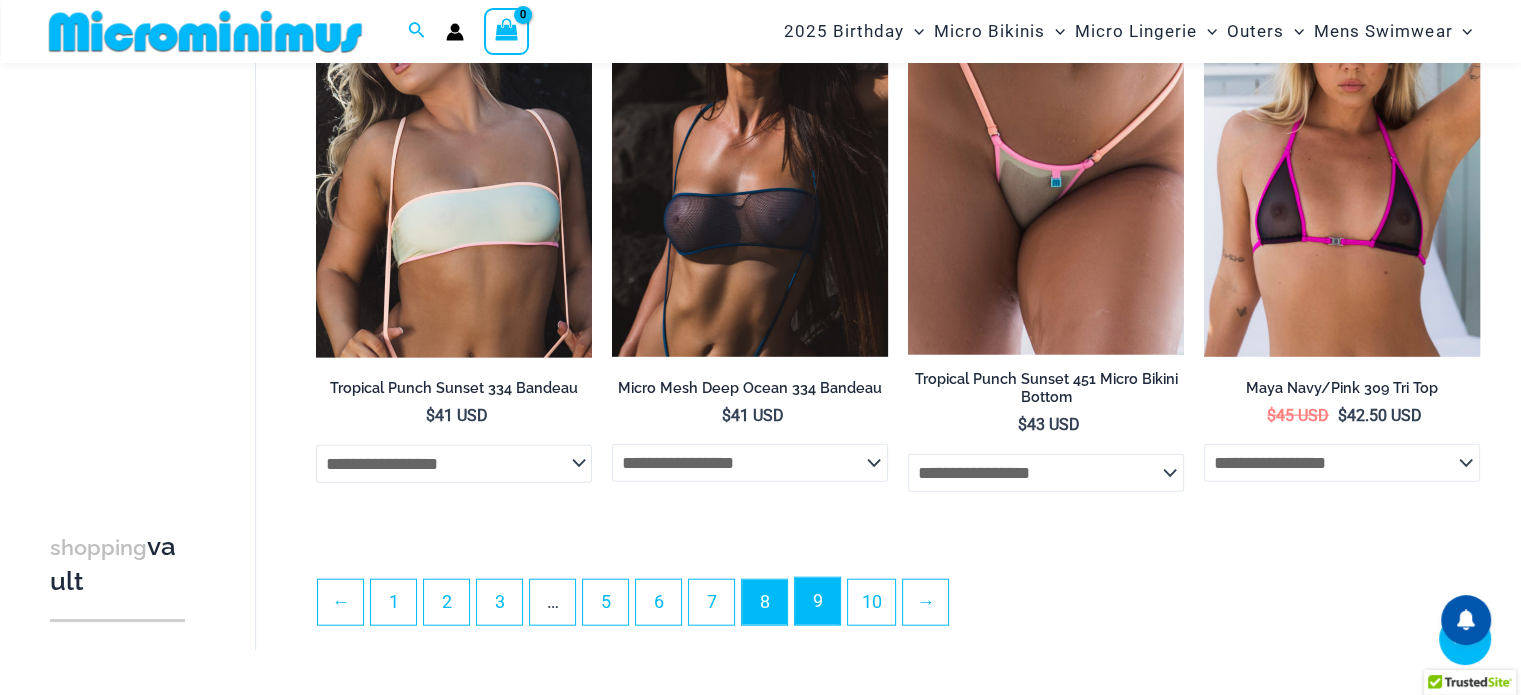 click on "9" at bounding box center [817, 601] 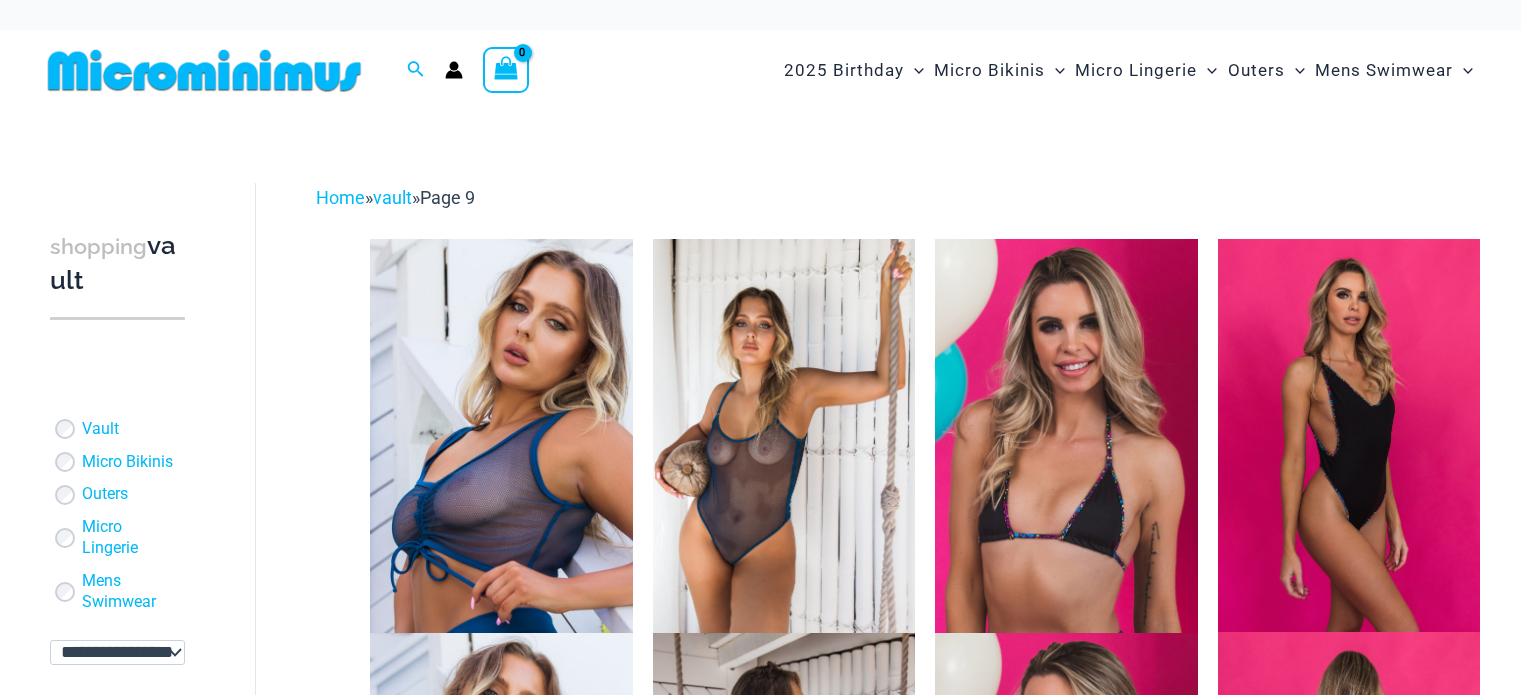 scroll, scrollTop: 0, scrollLeft: 0, axis: both 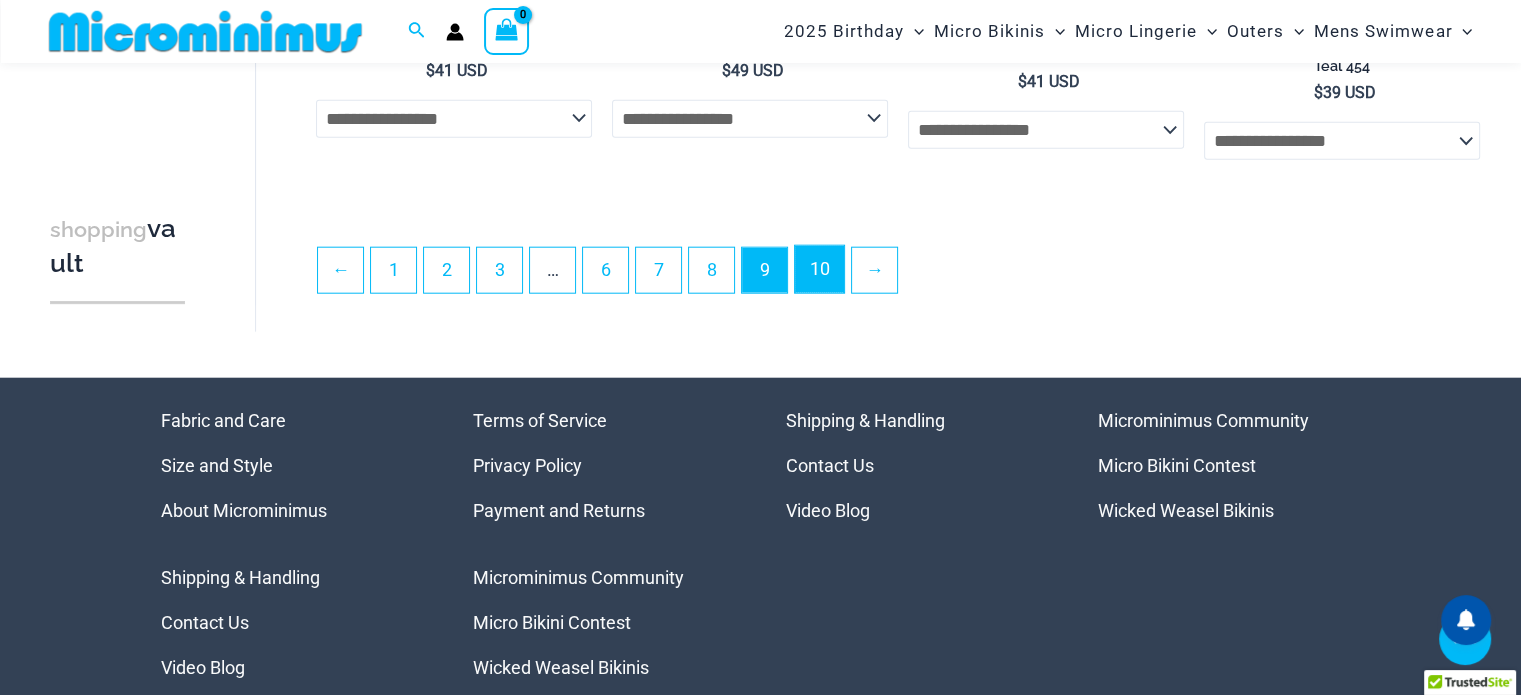 click on "10" at bounding box center [819, 269] 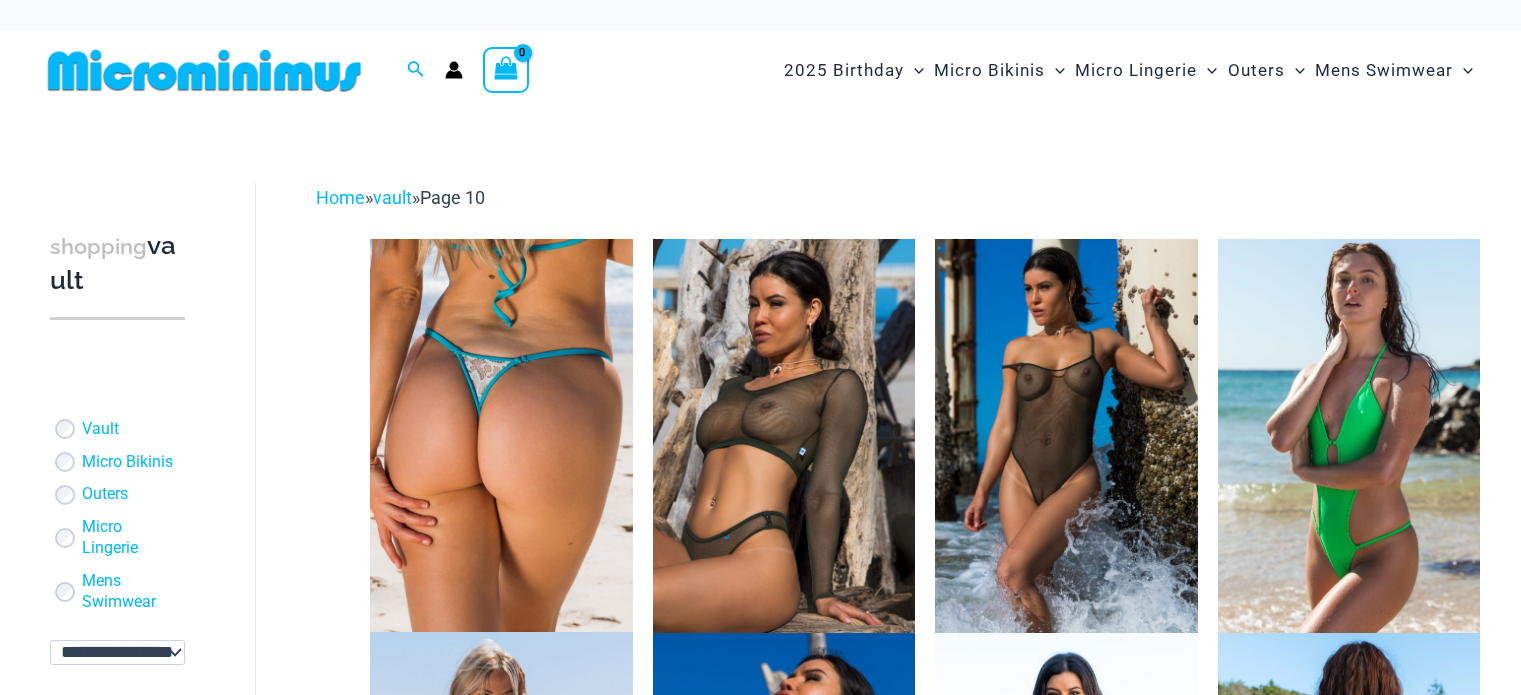 scroll, scrollTop: 0, scrollLeft: 0, axis: both 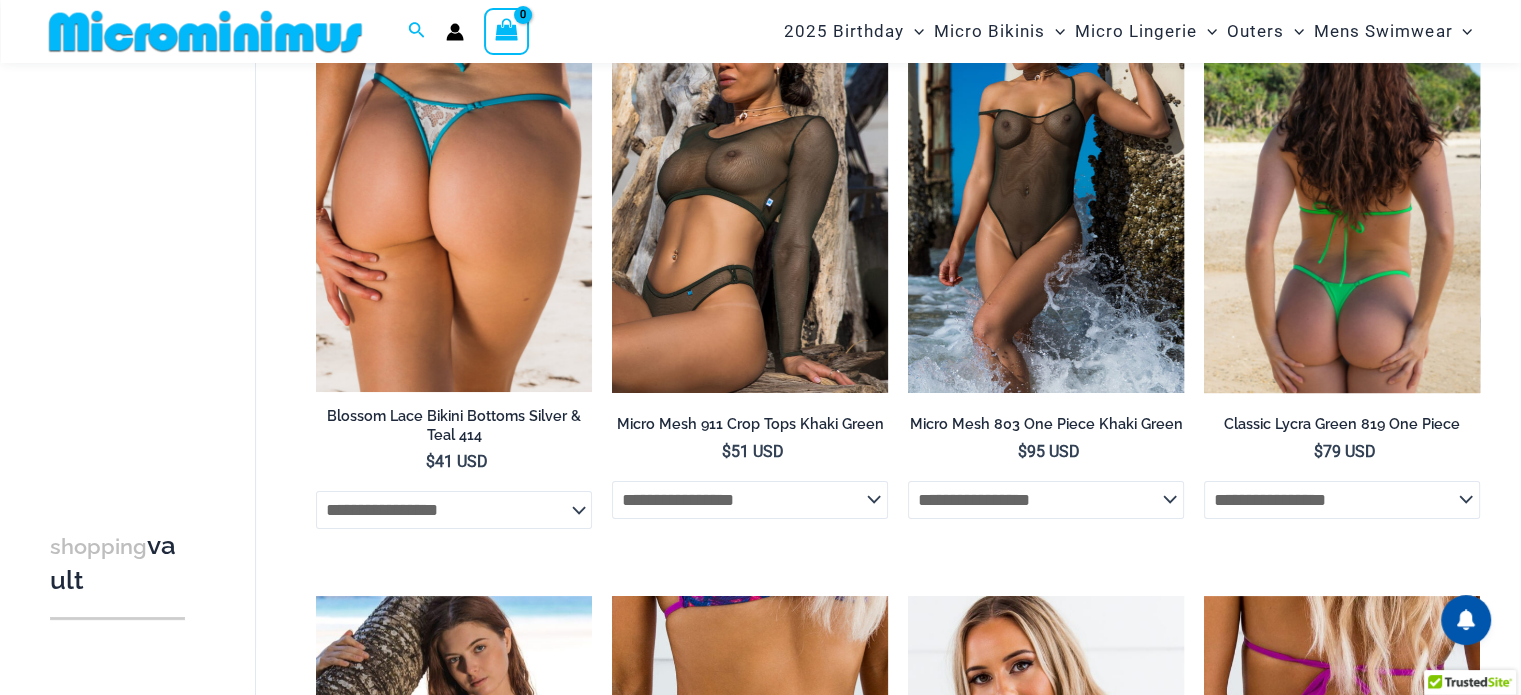 click at bounding box center (1342, 186) 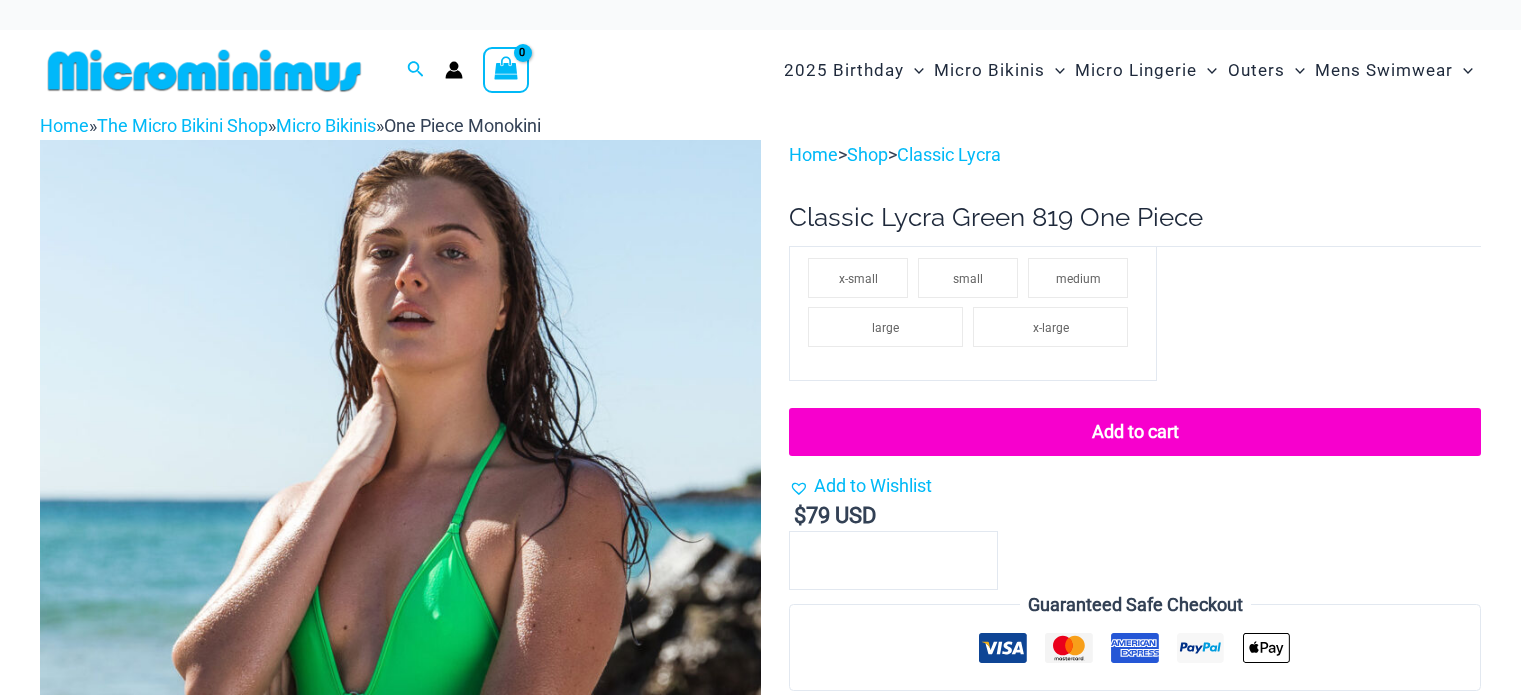 scroll, scrollTop: 0, scrollLeft: 0, axis: both 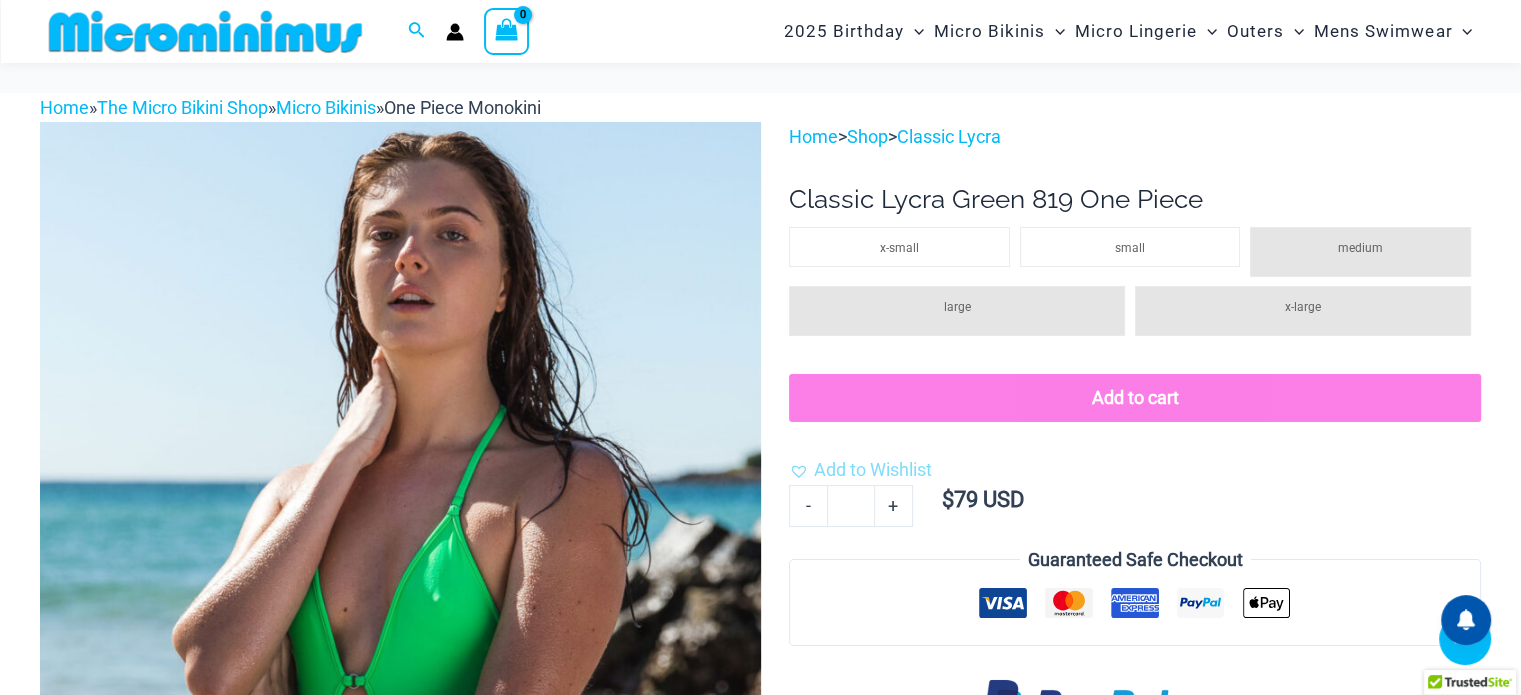 click 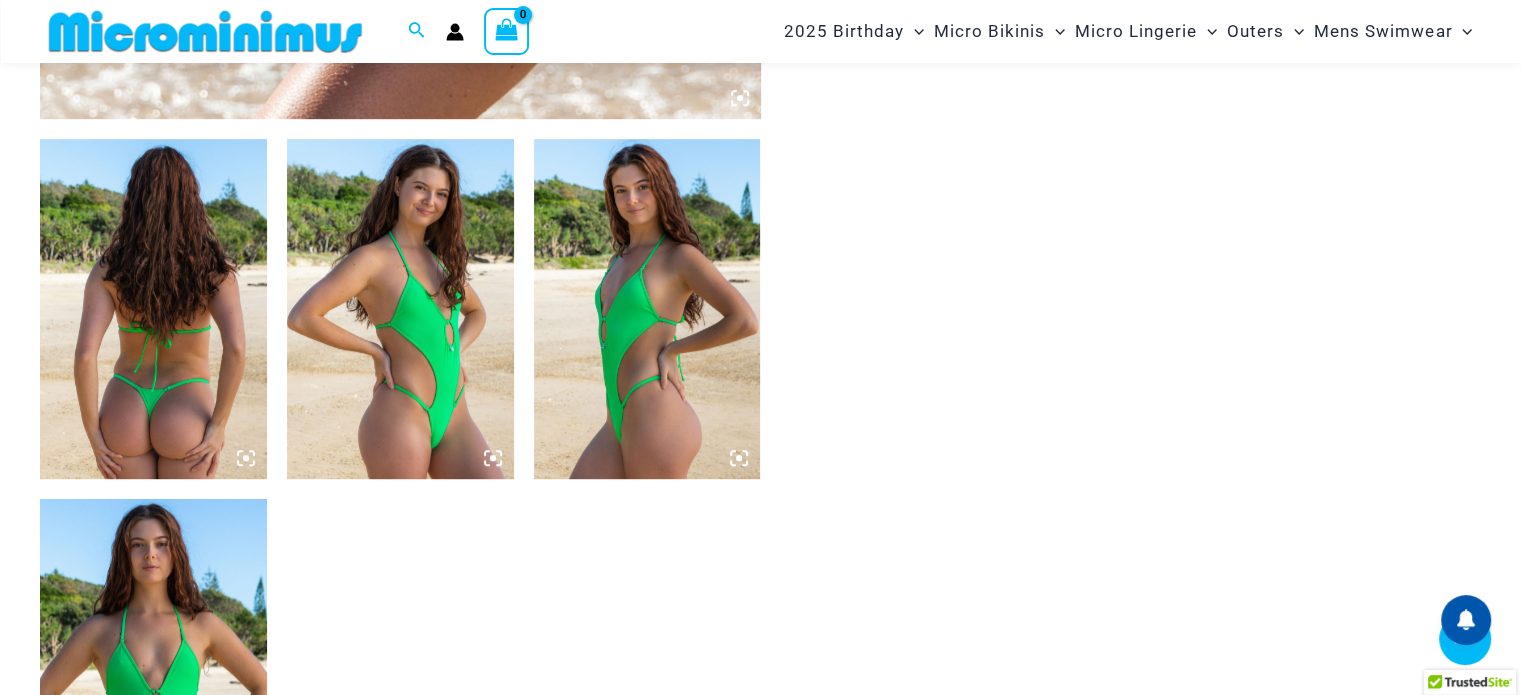 click at bounding box center (153, 309) 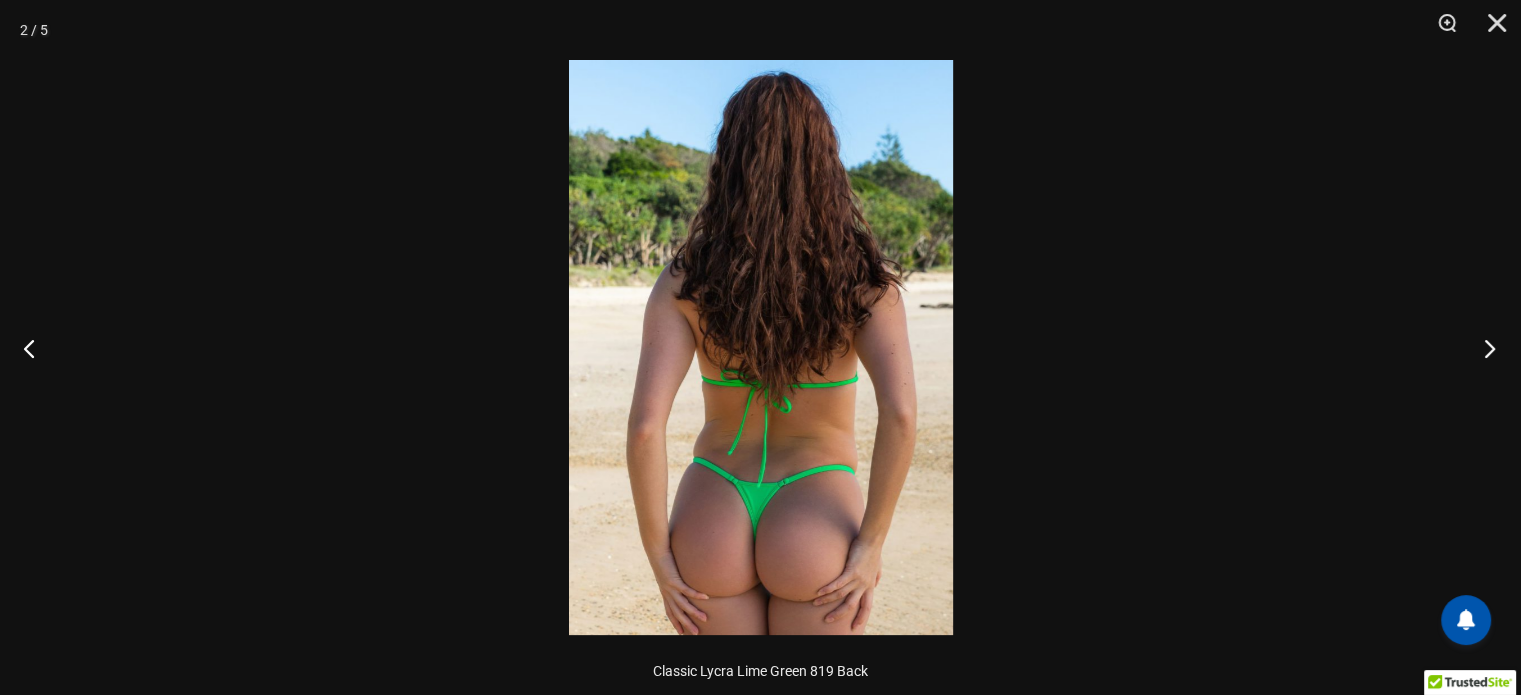 click at bounding box center [1483, 348] 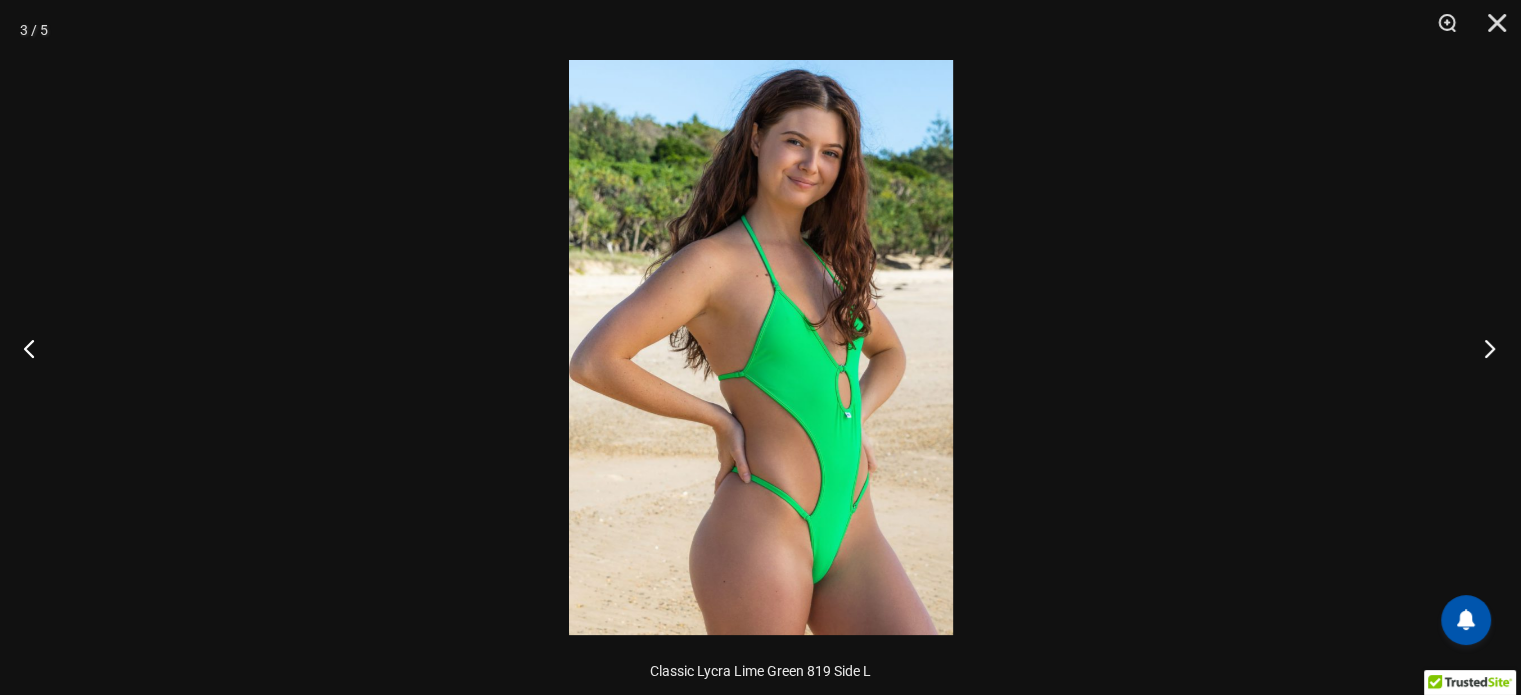click at bounding box center [1483, 348] 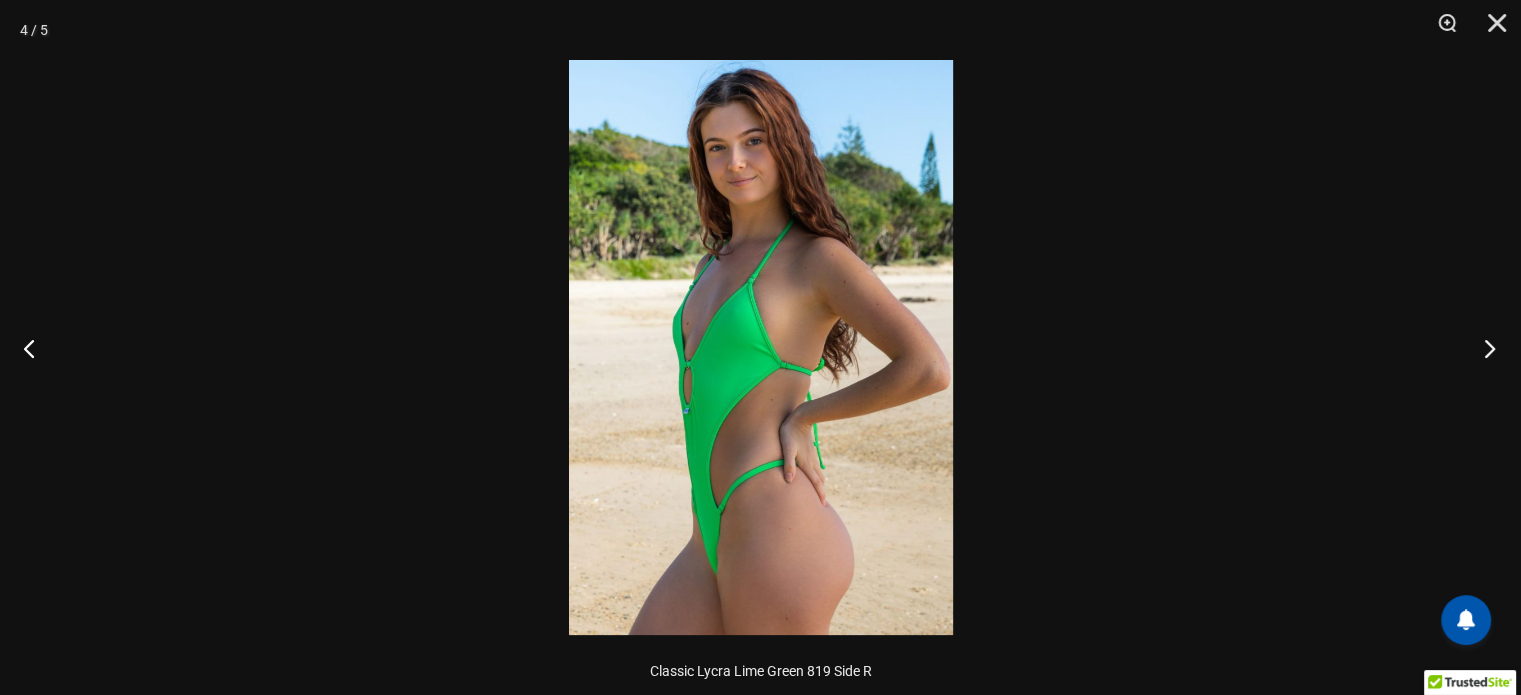 click at bounding box center [1483, 348] 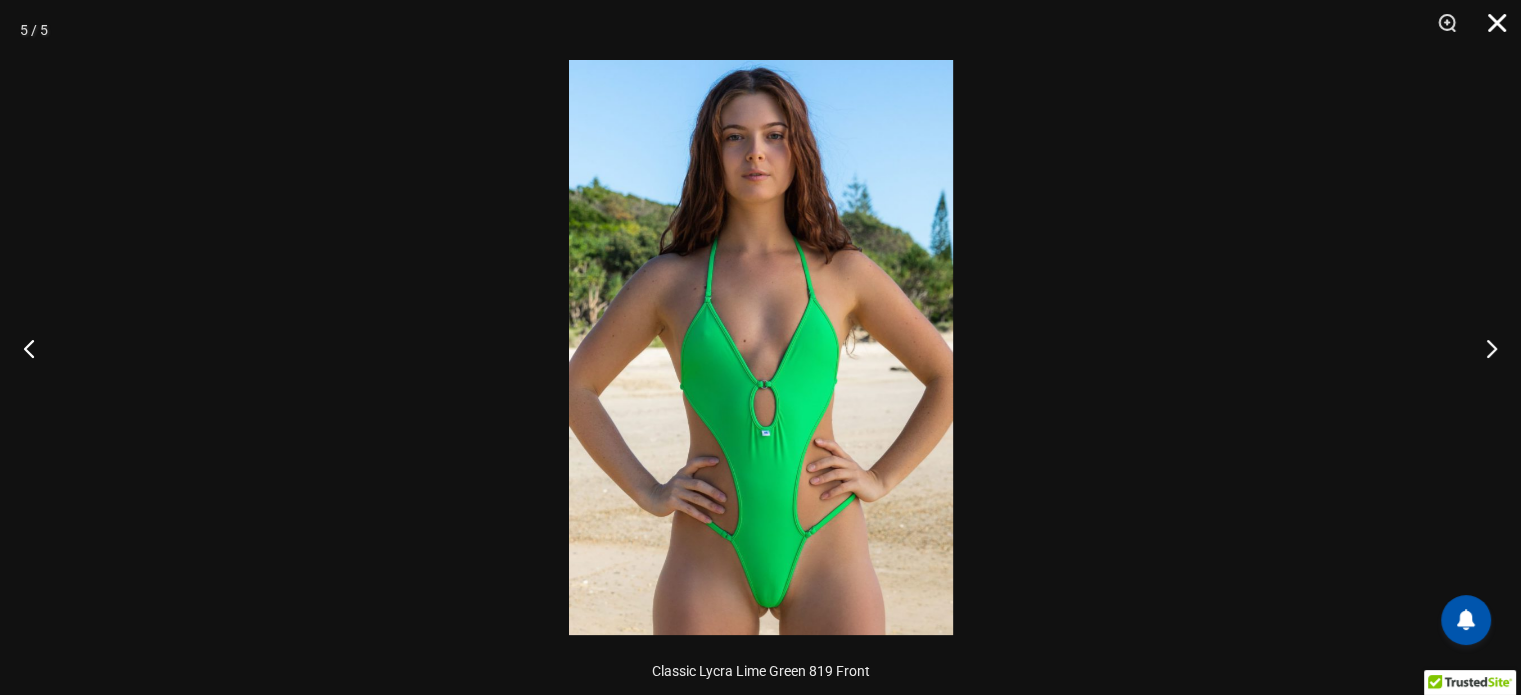 click at bounding box center (1490, 30) 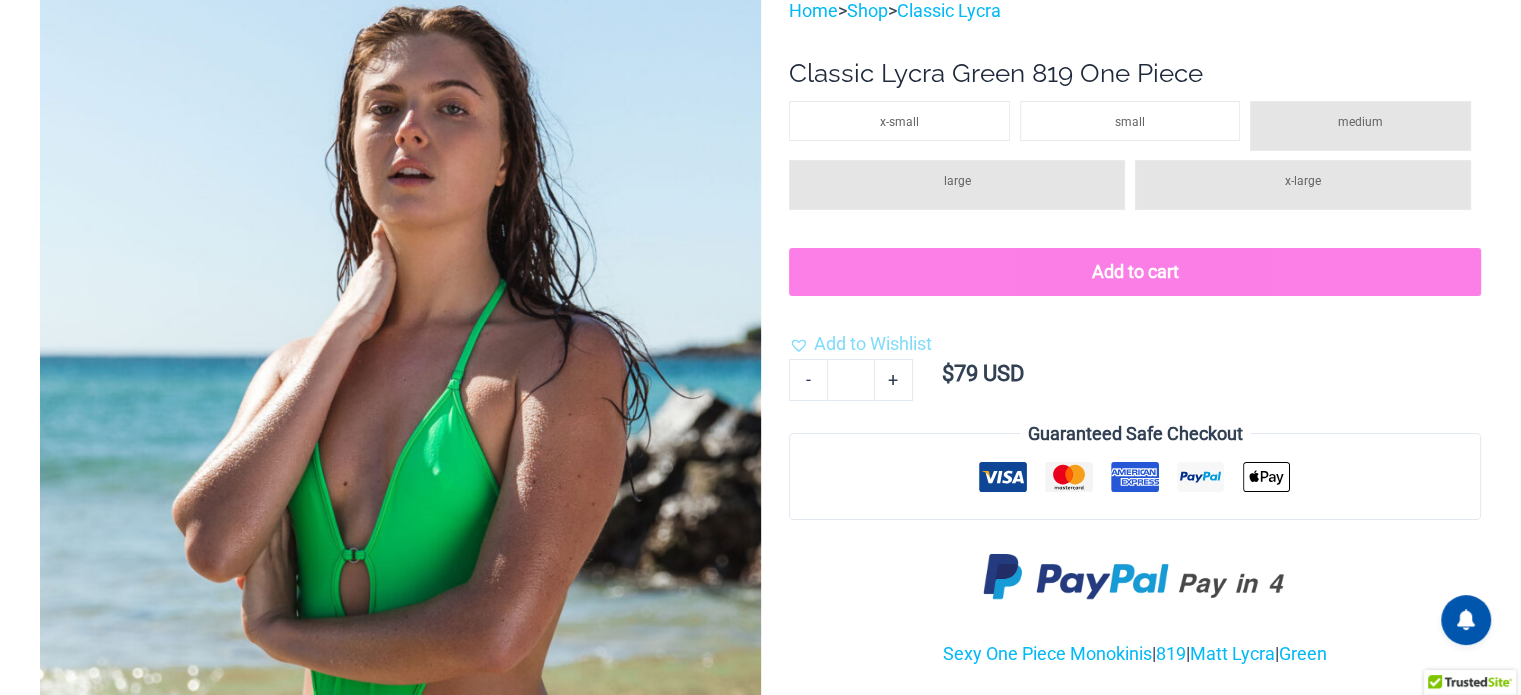 scroll, scrollTop: 0, scrollLeft: 0, axis: both 